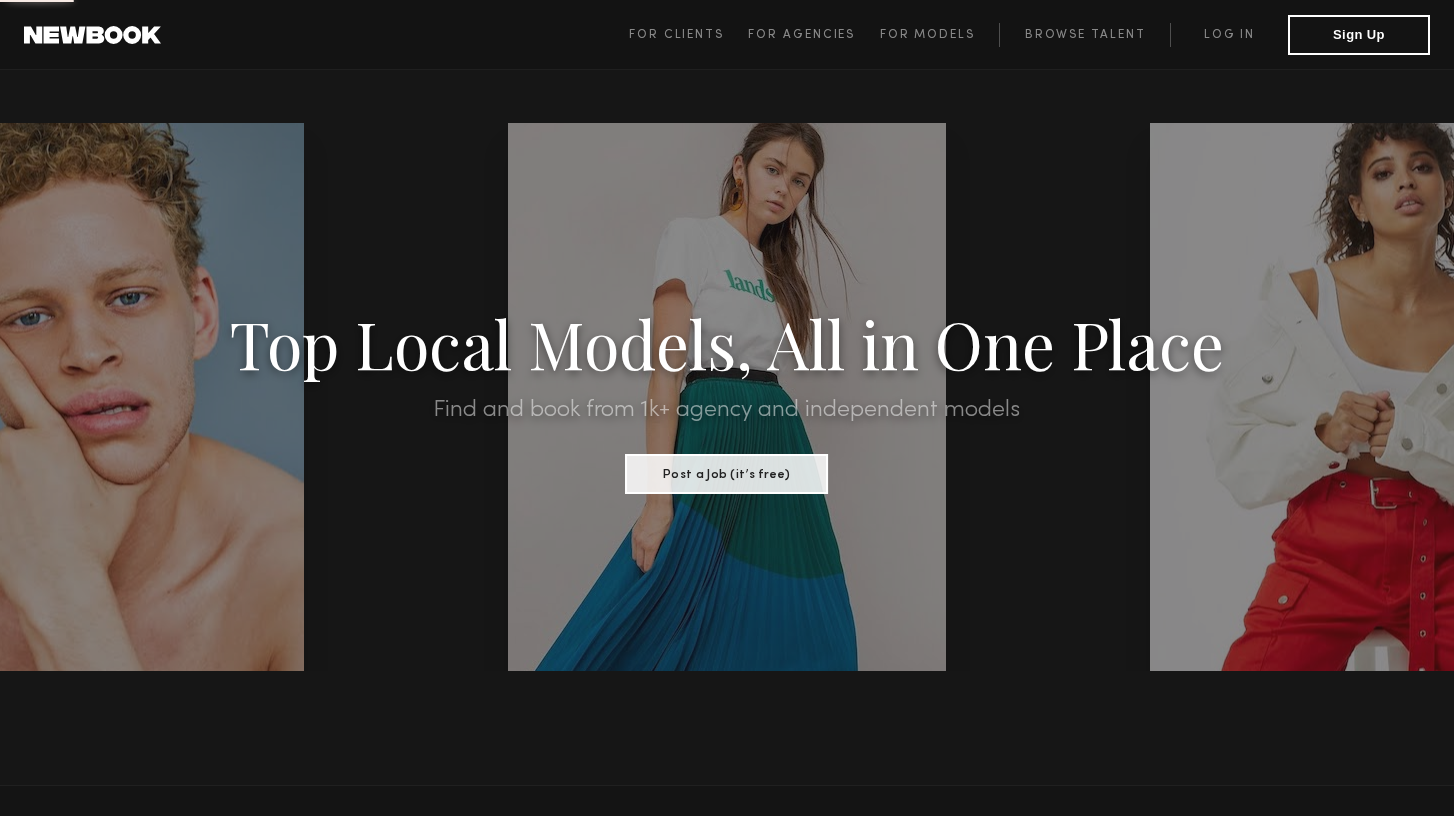 scroll, scrollTop: 0, scrollLeft: 0, axis: both 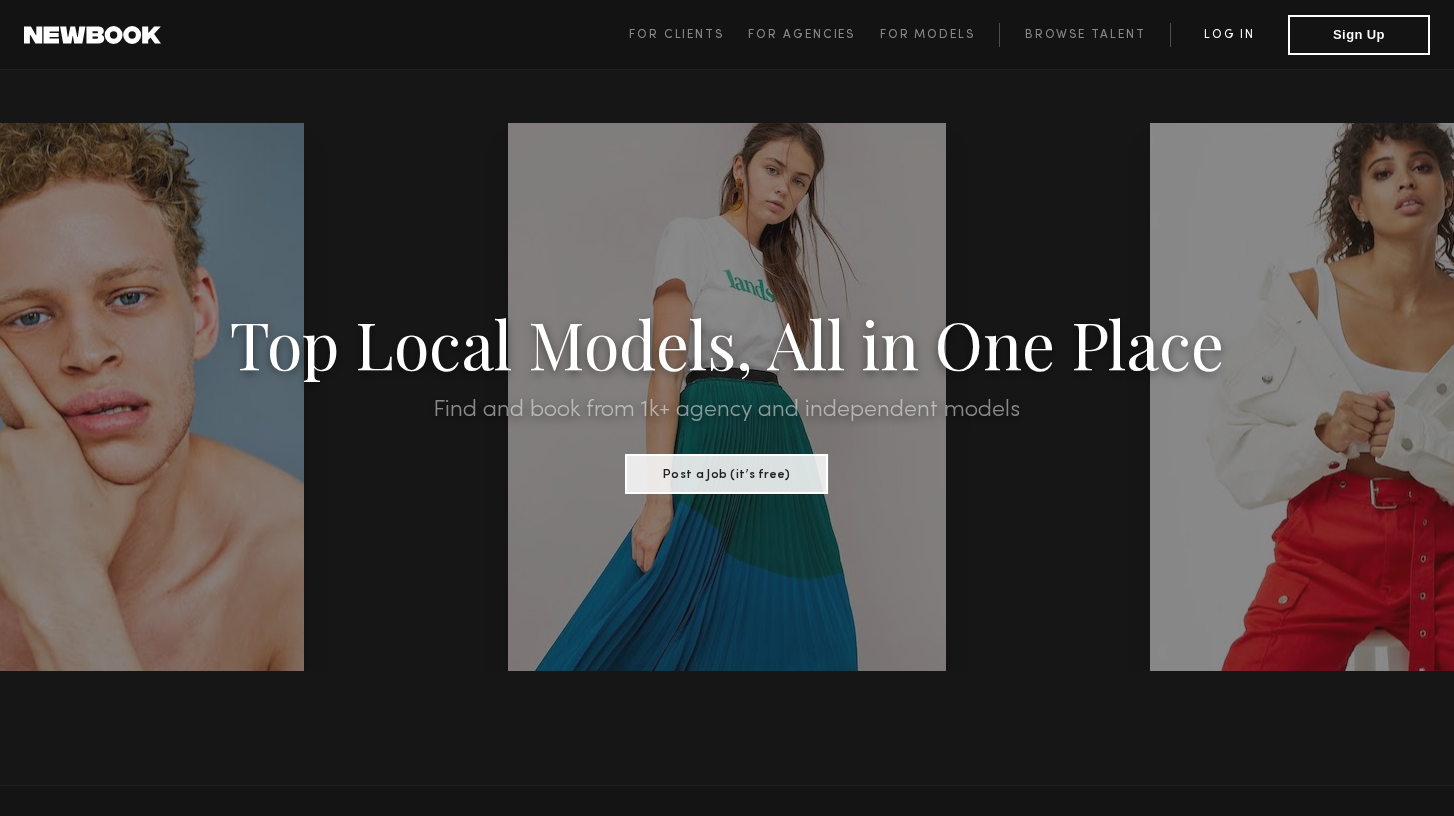 click on "Log in" 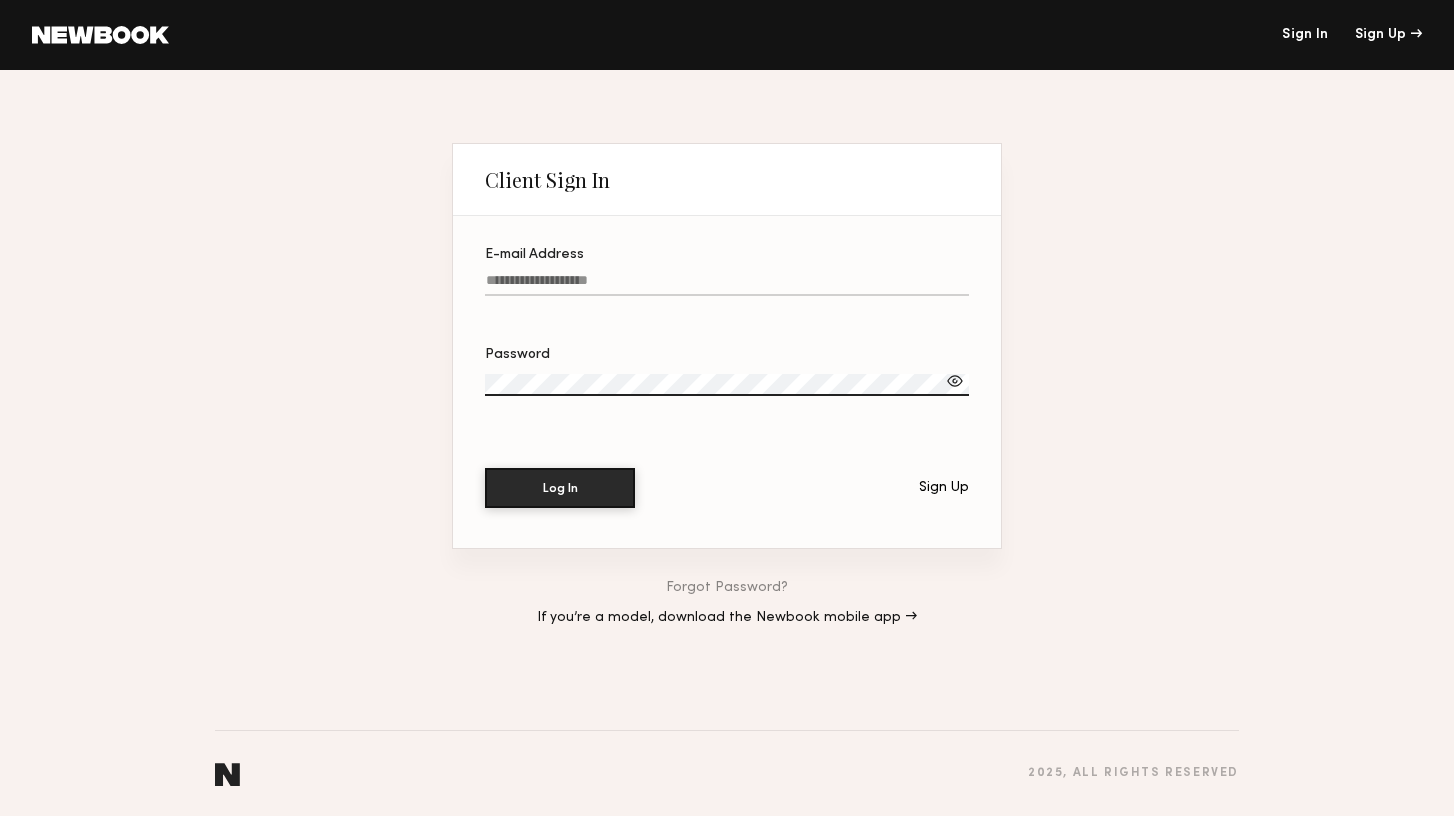 type on "**********" 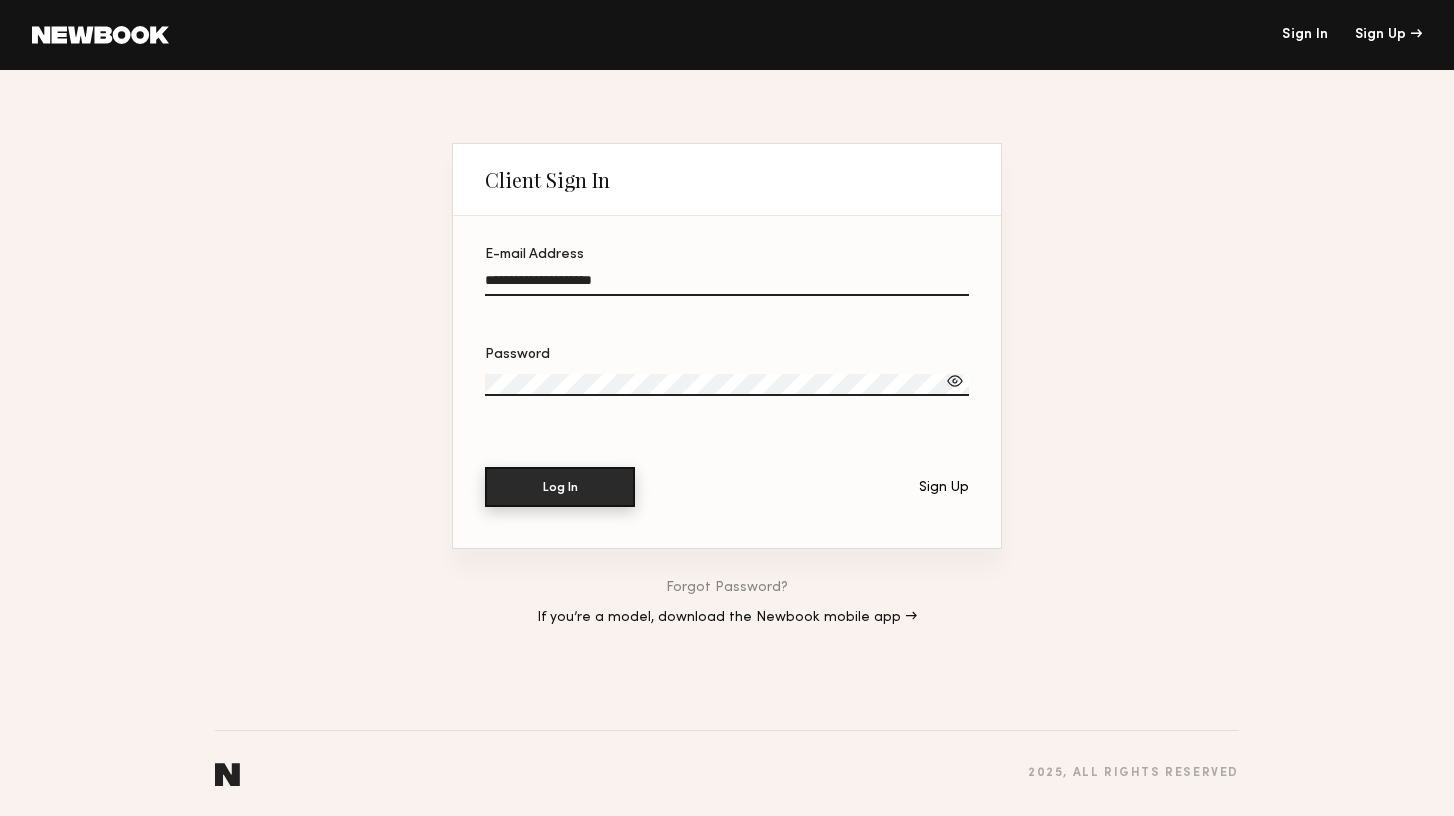 click on "Log In" 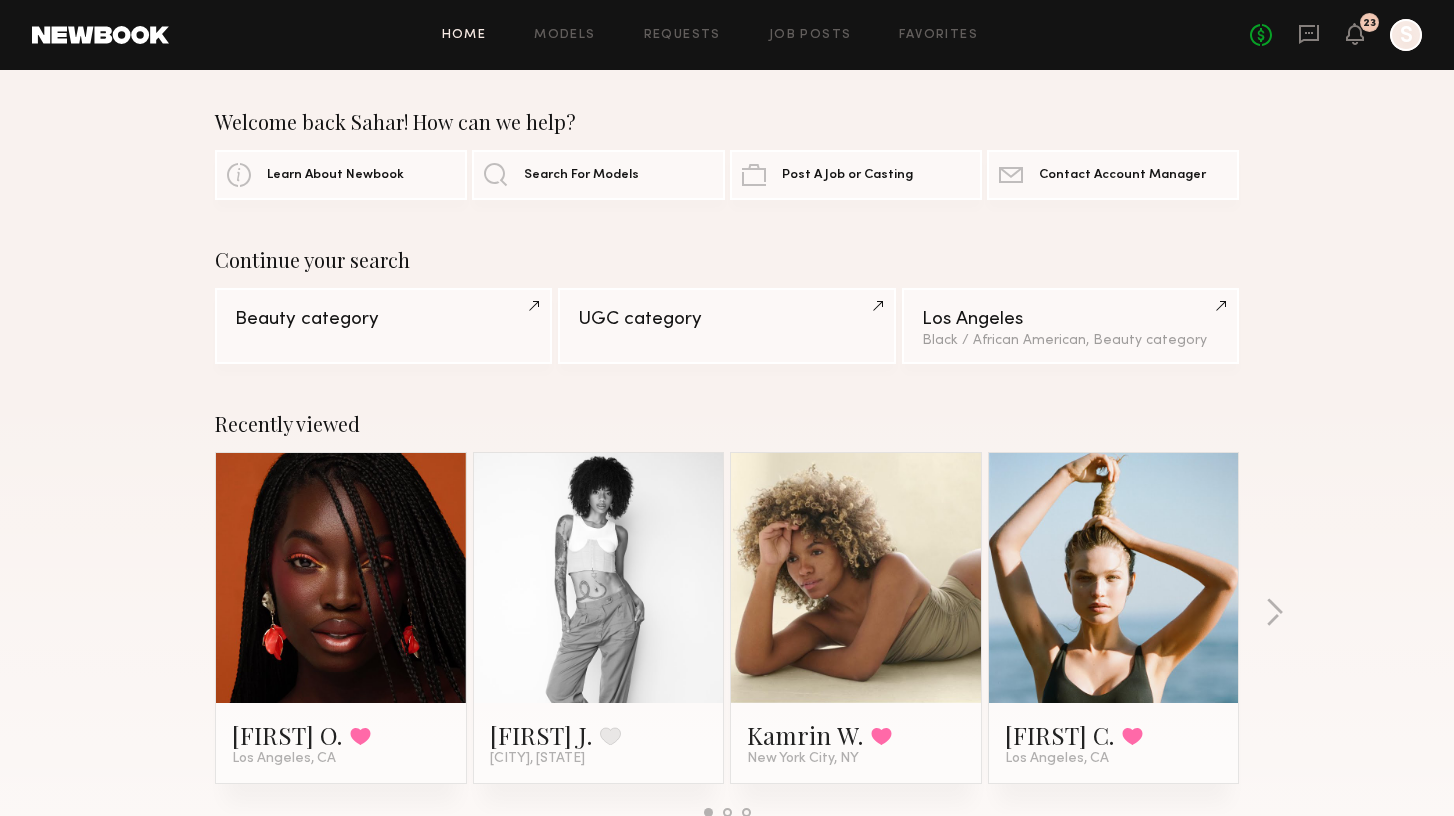 click on "Home Models Requests Job Posts Favorites Sign Out No fees up to $5,000 23 S" 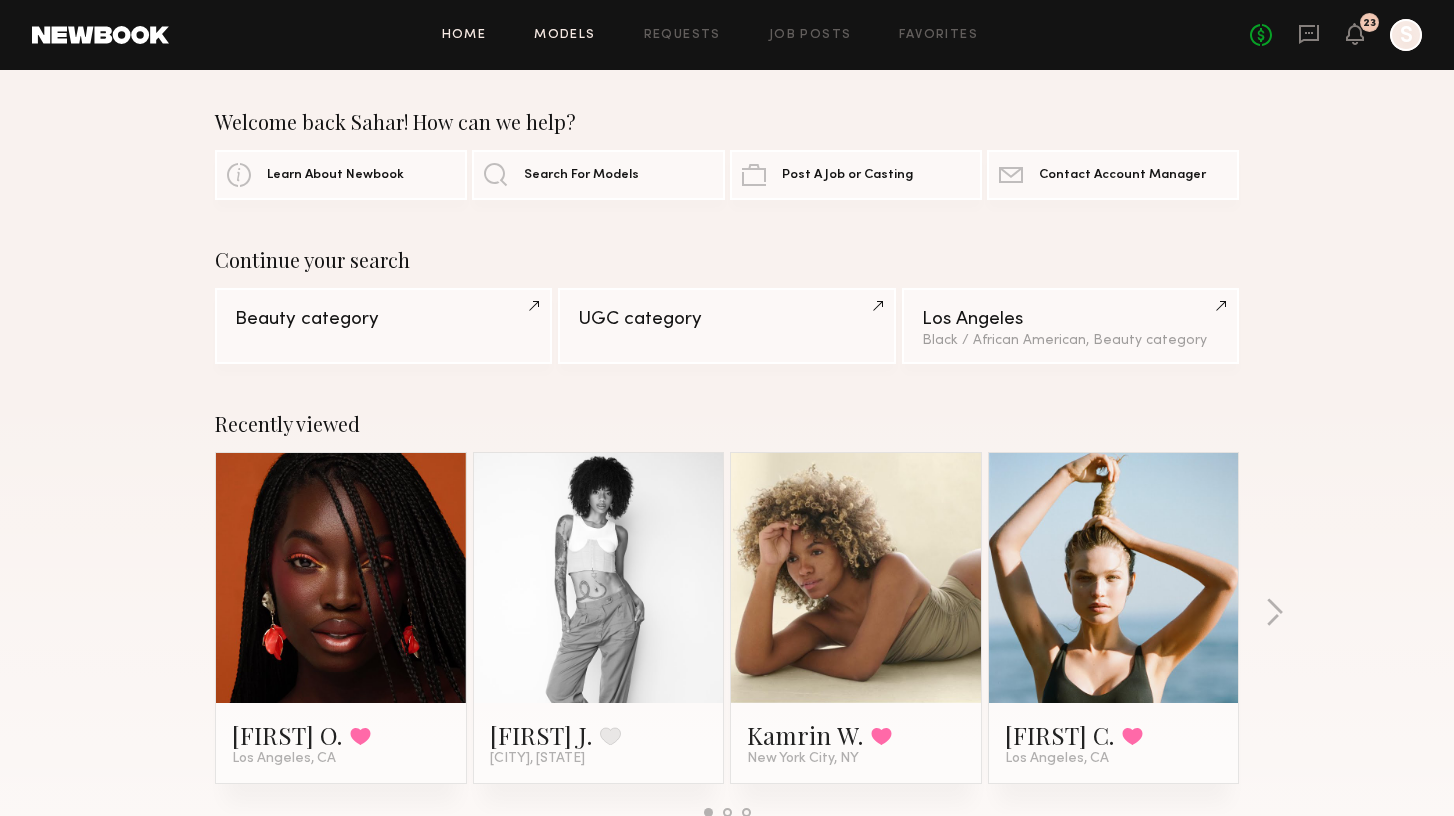 click on "Models" 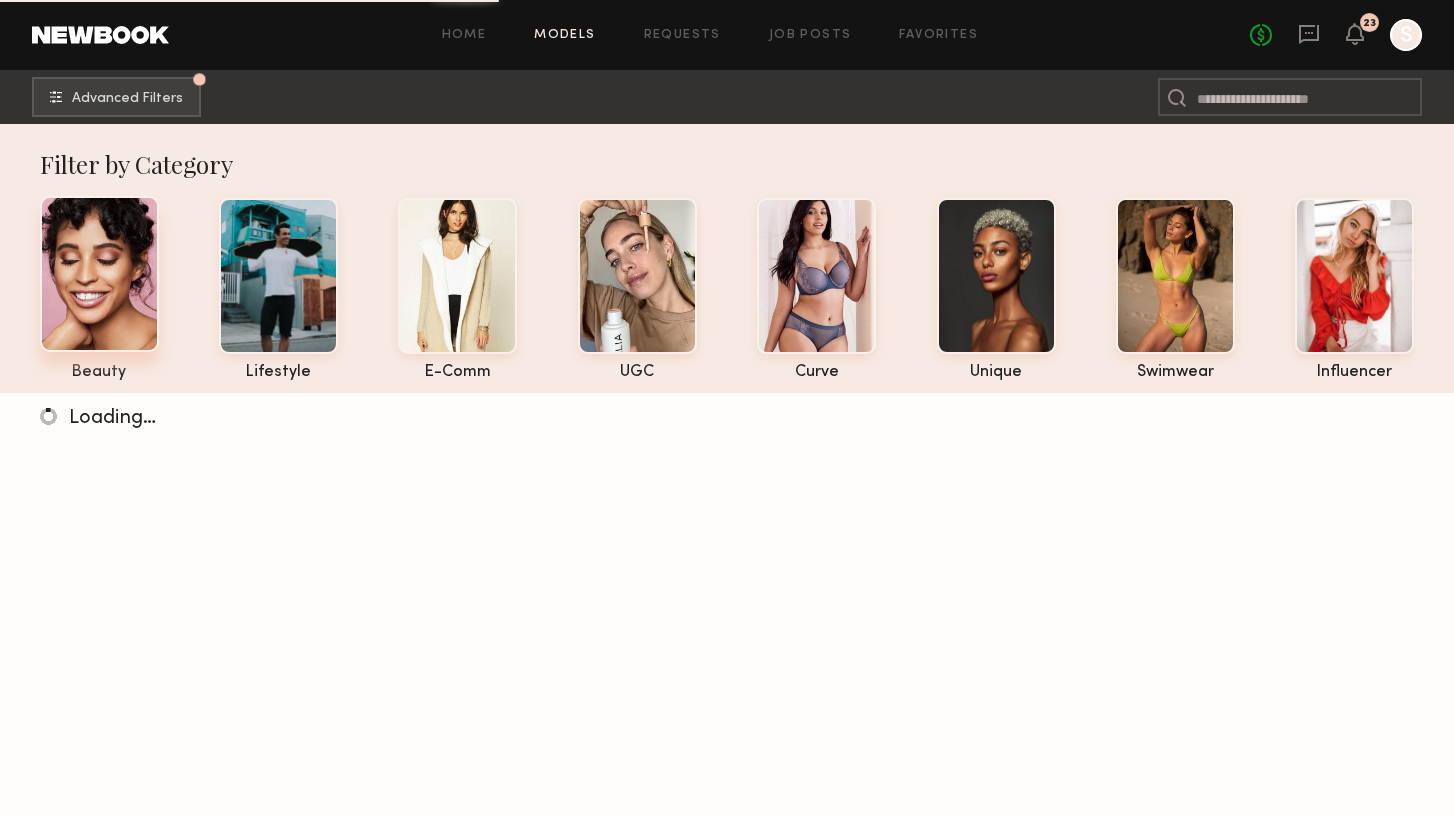 click 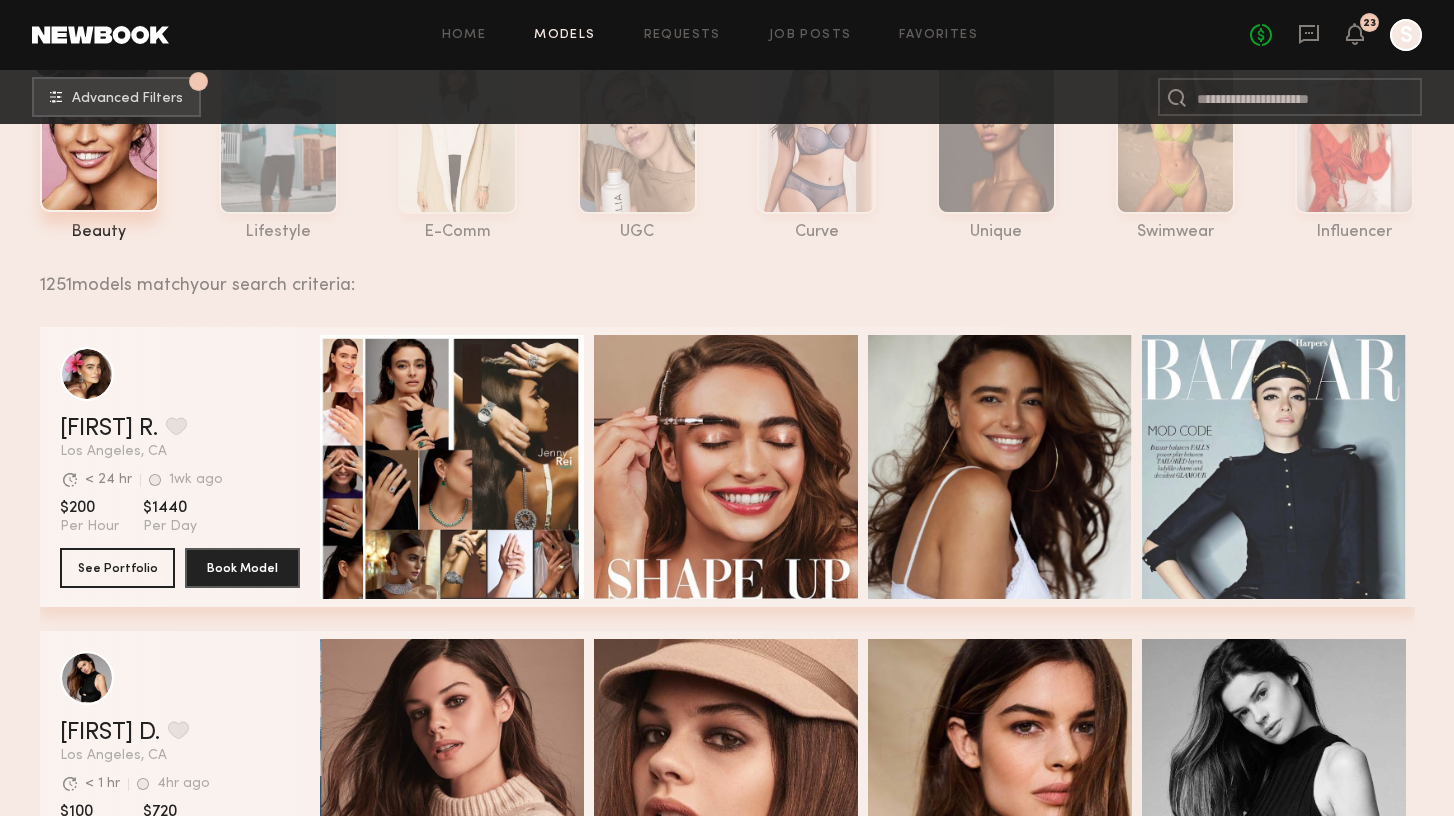 scroll, scrollTop: 48, scrollLeft: 0, axis: vertical 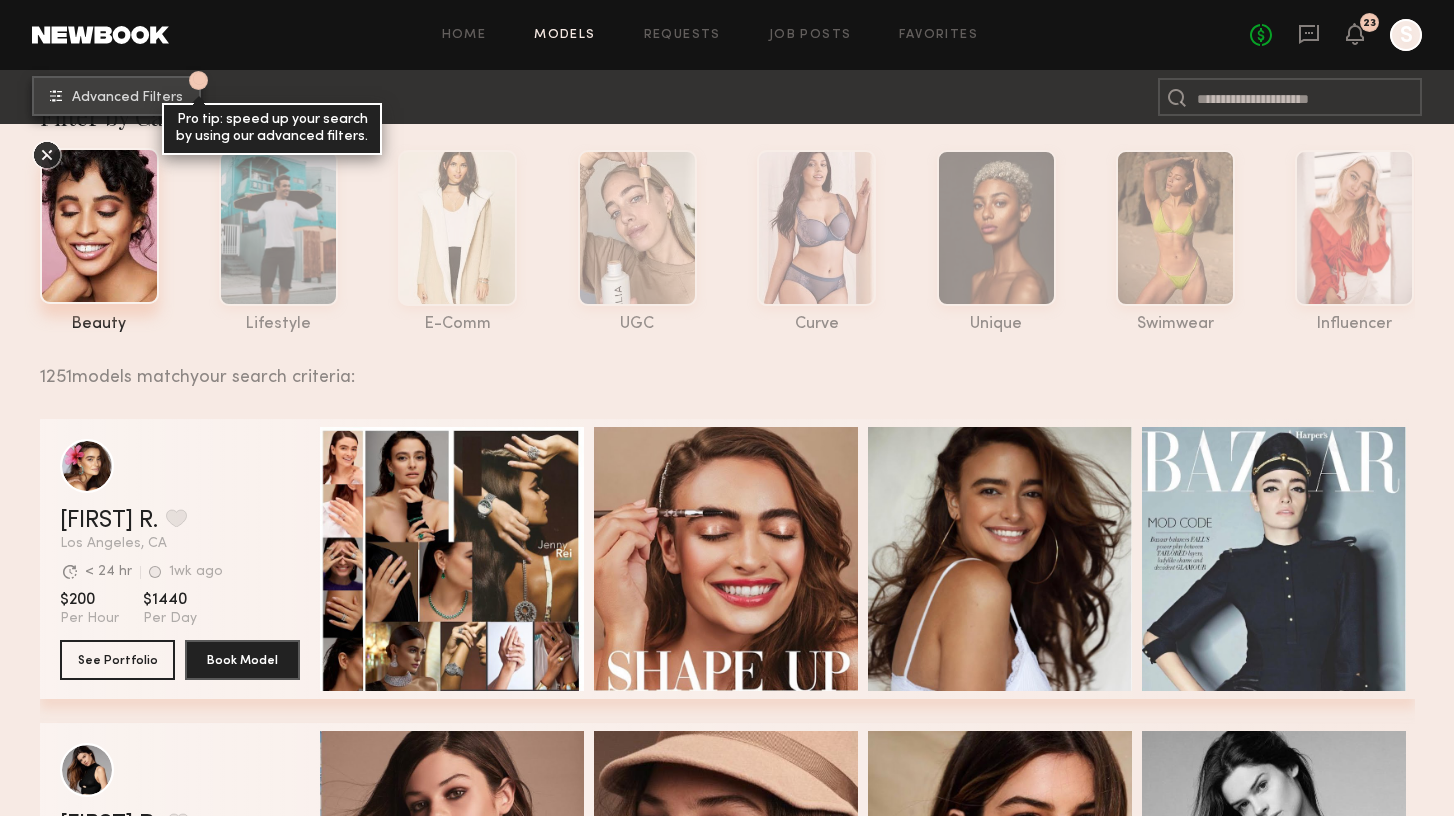 click on "1 Advanced Filters Pro tip: speed up your search by using our advanced filters." 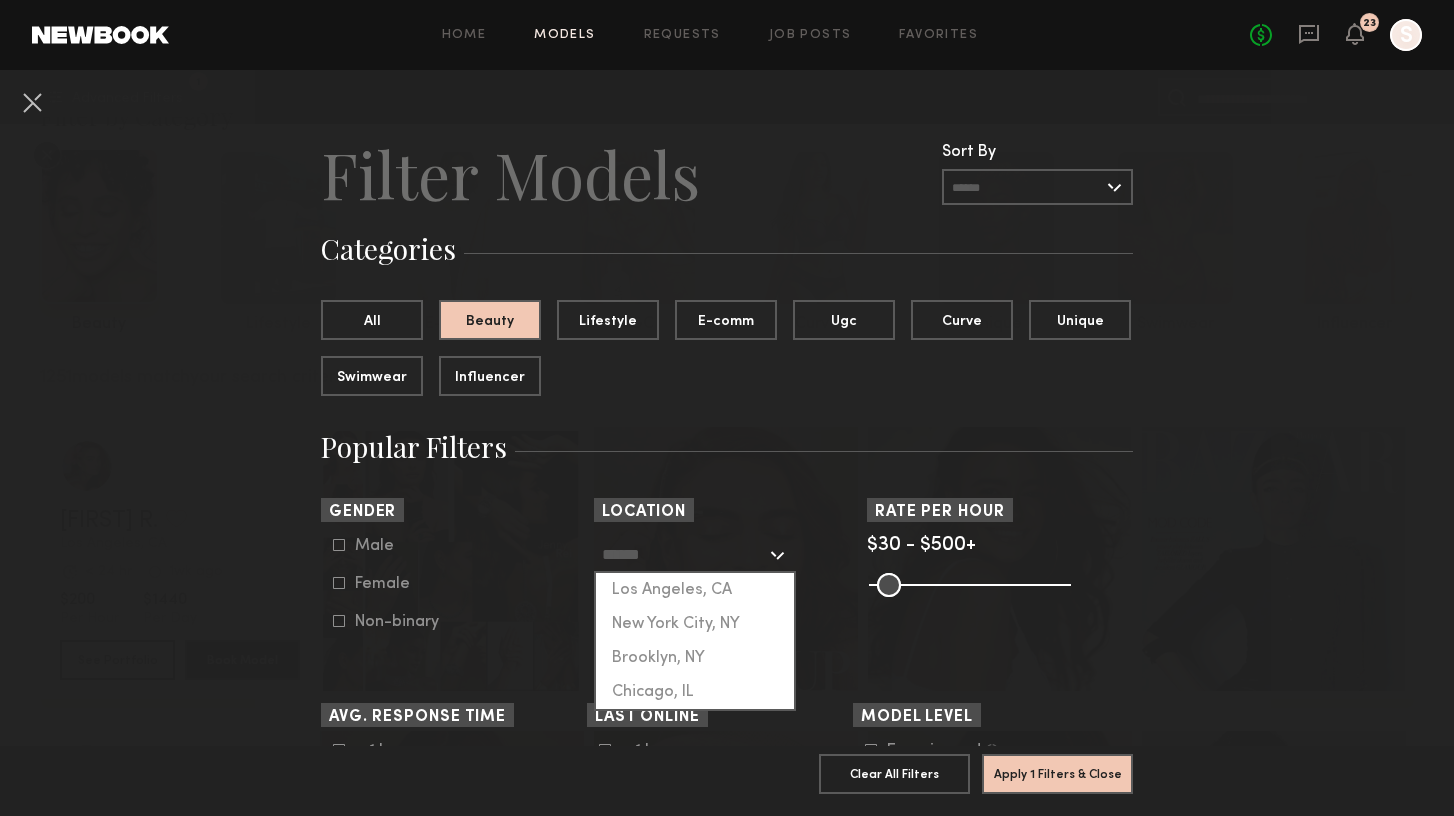 click 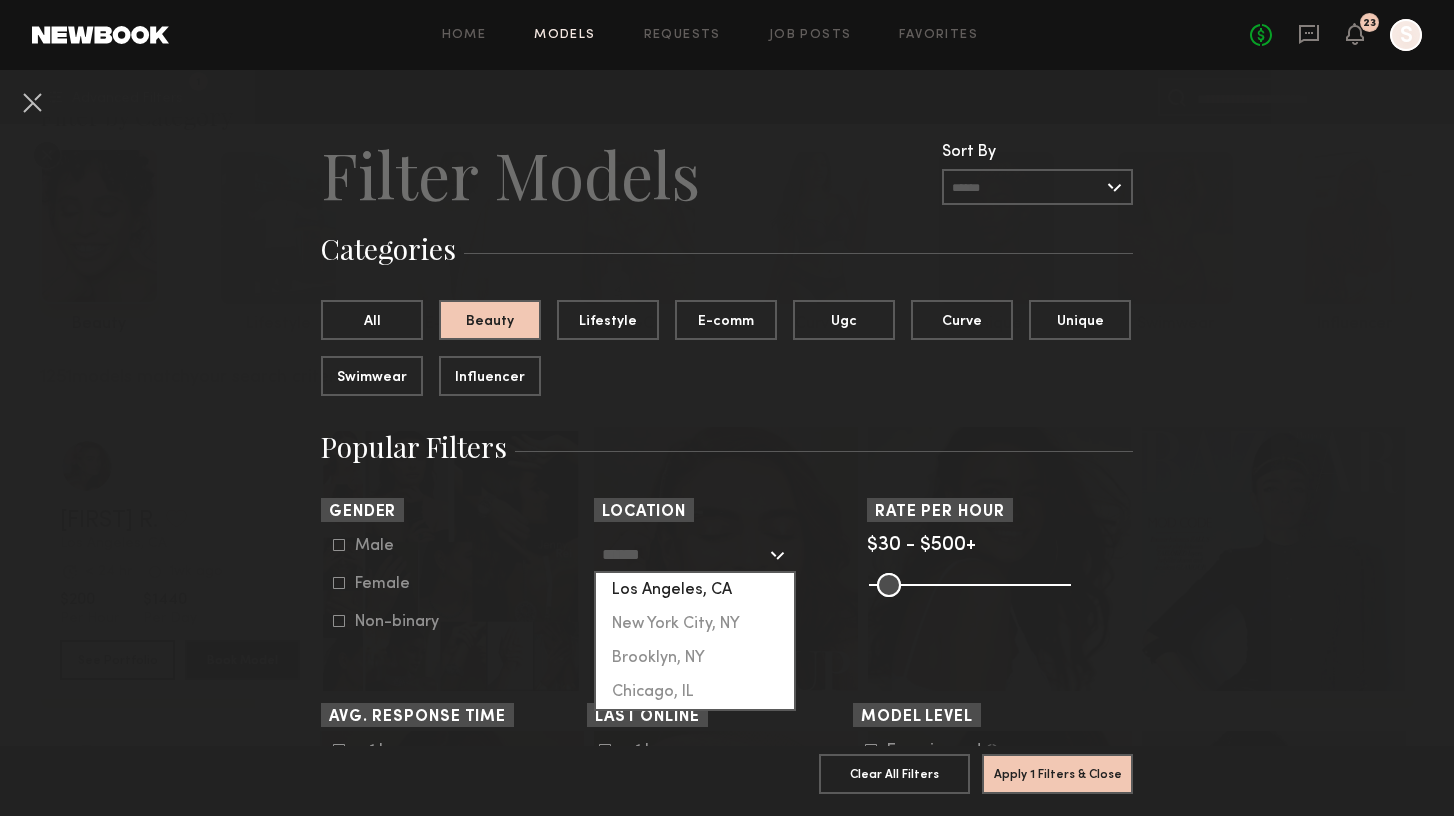 click on "Los Angeles, CA" 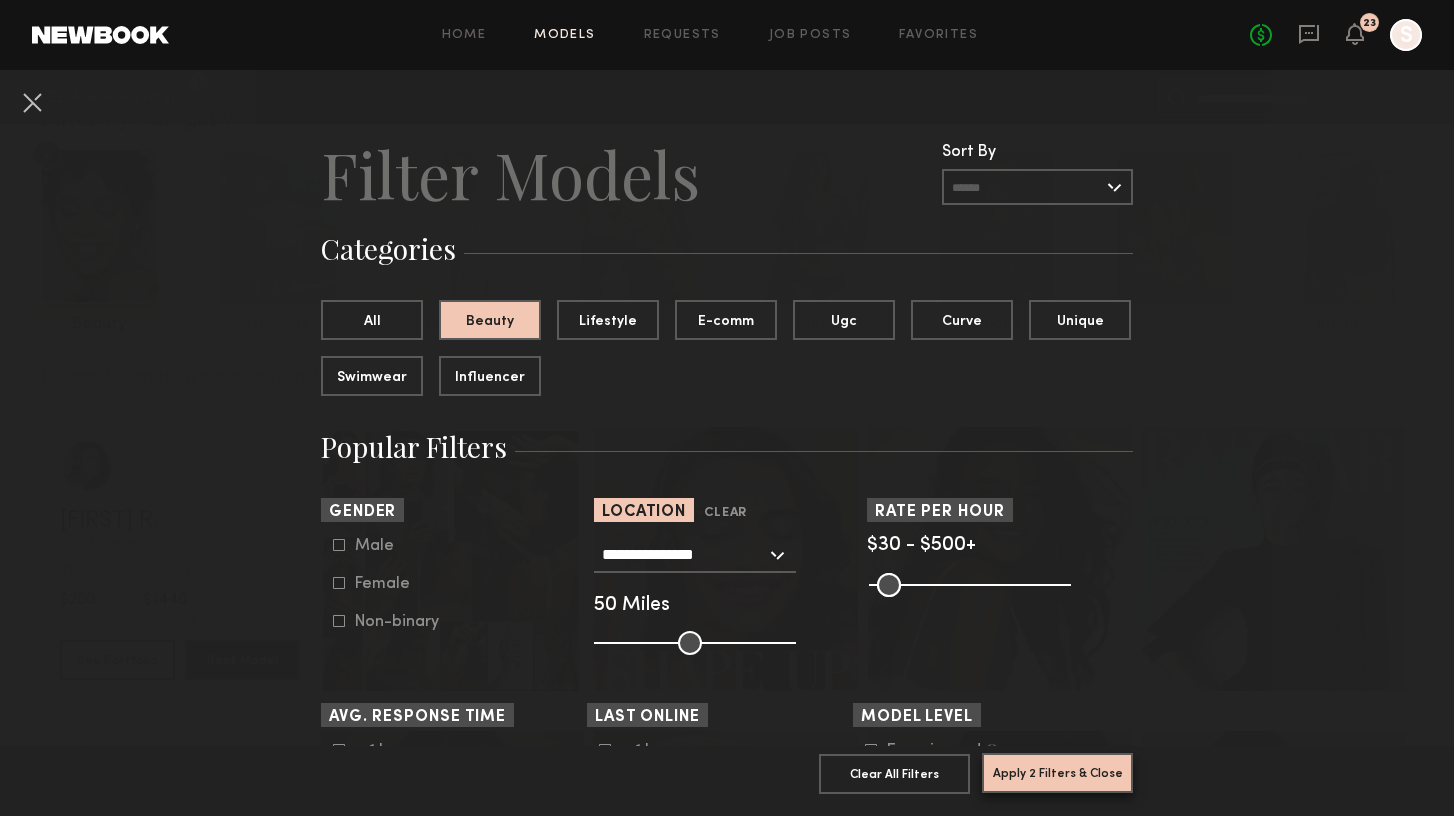 click on "Apply 2 Filters & Close" 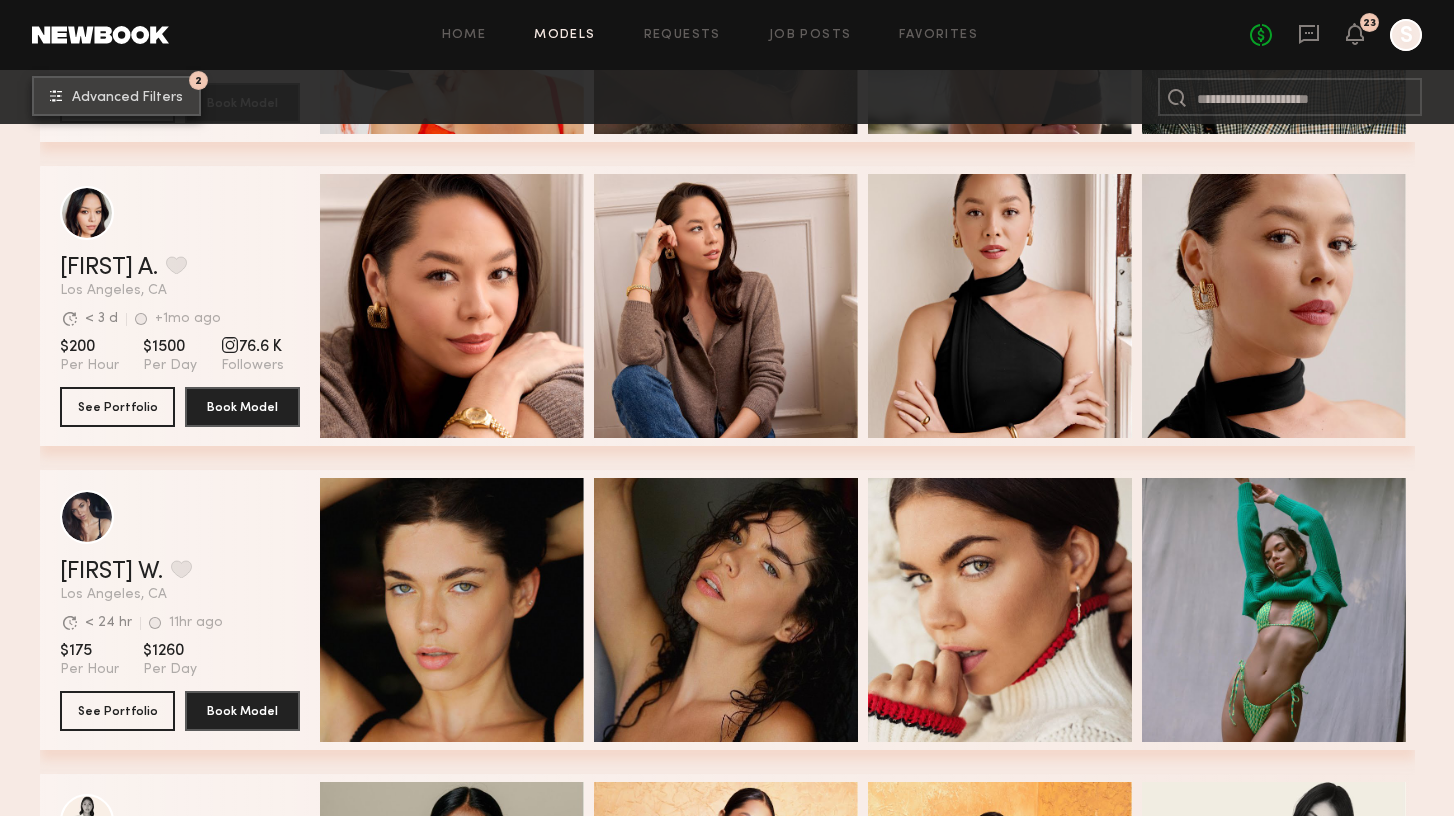 scroll, scrollTop: 1833, scrollLeft: 0, axis: vertical 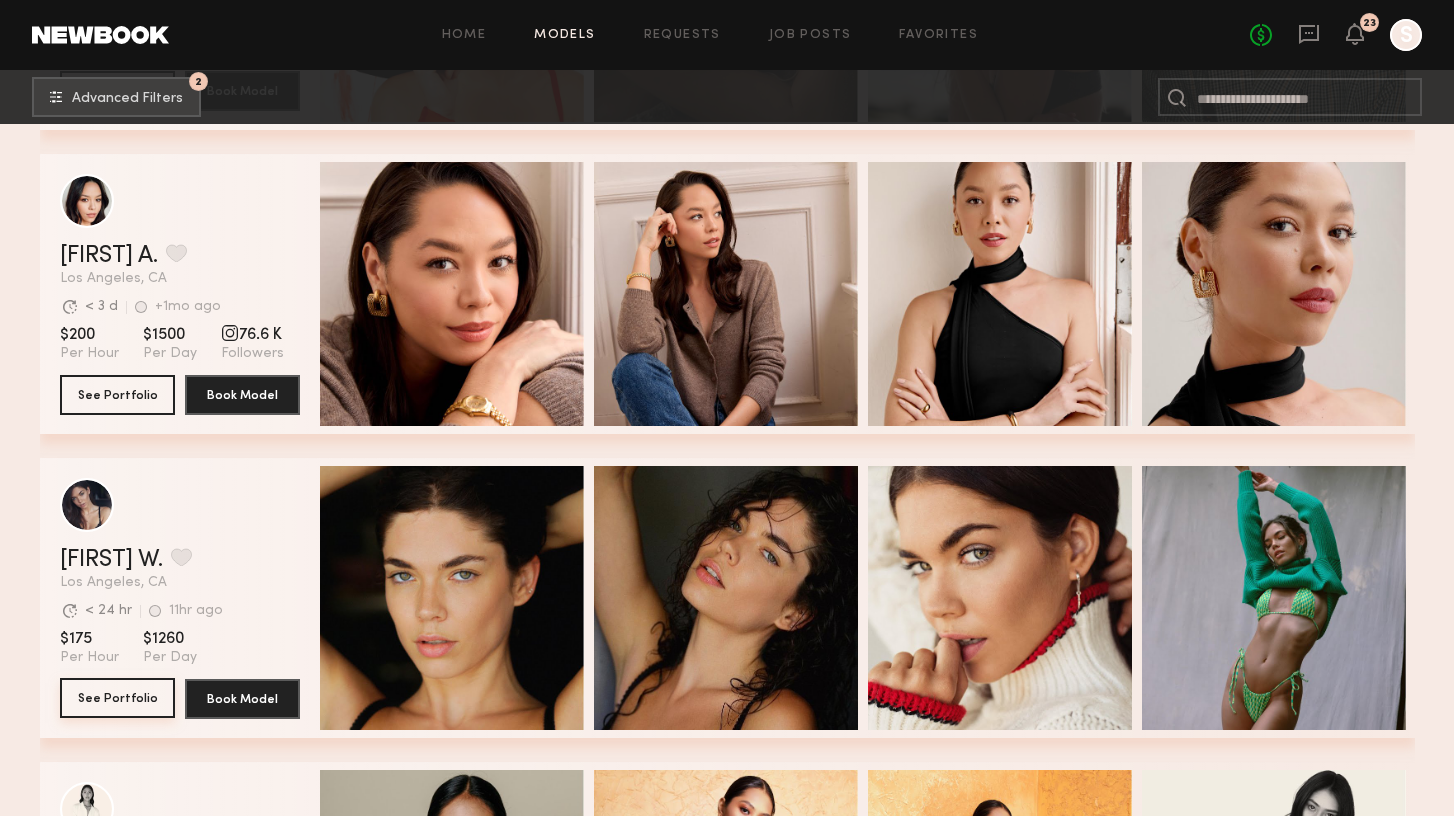 click on "See Portfolio" 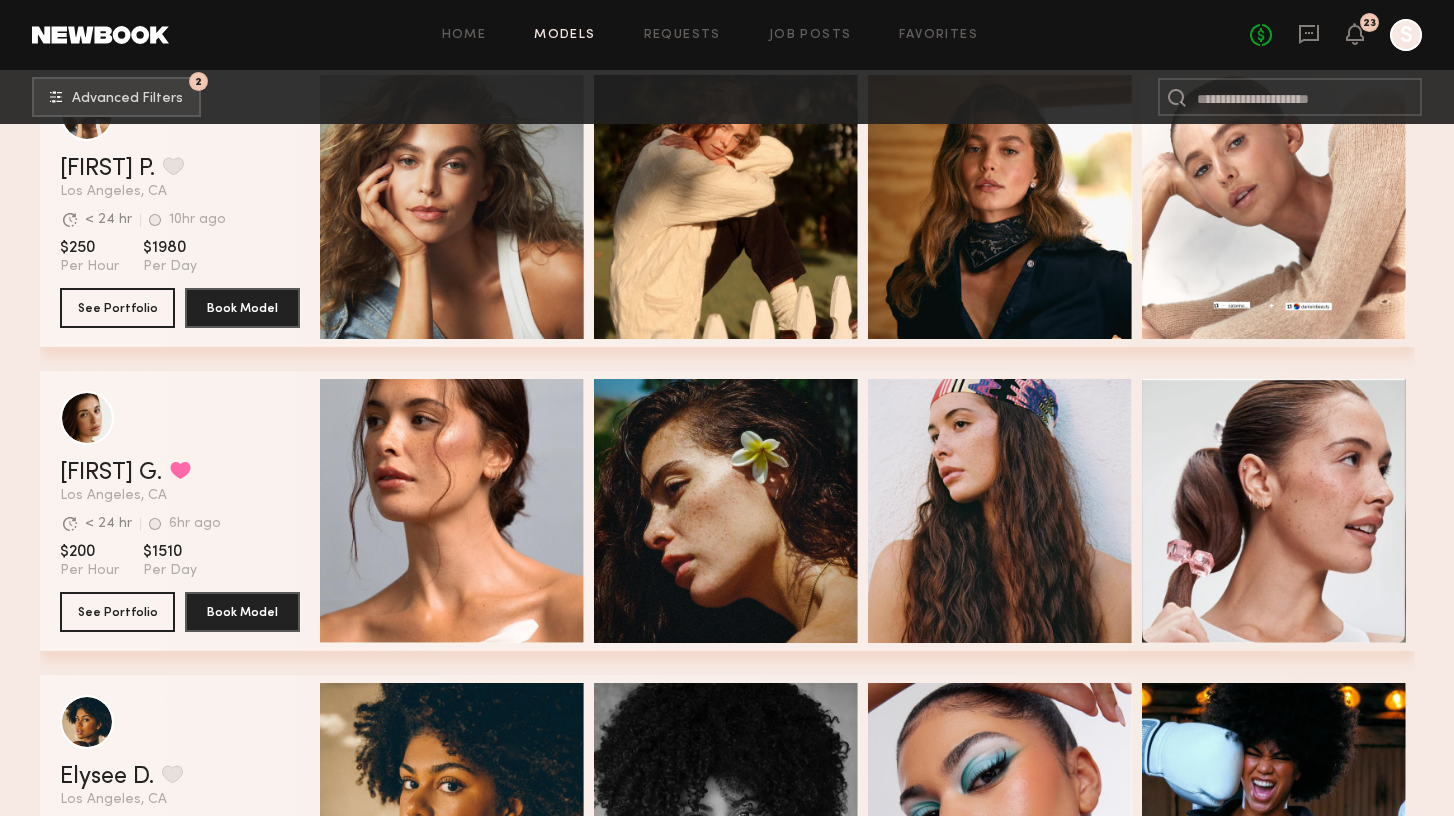scroll, scrollTop: 5272, scrollLeft: 0, axis: vertical 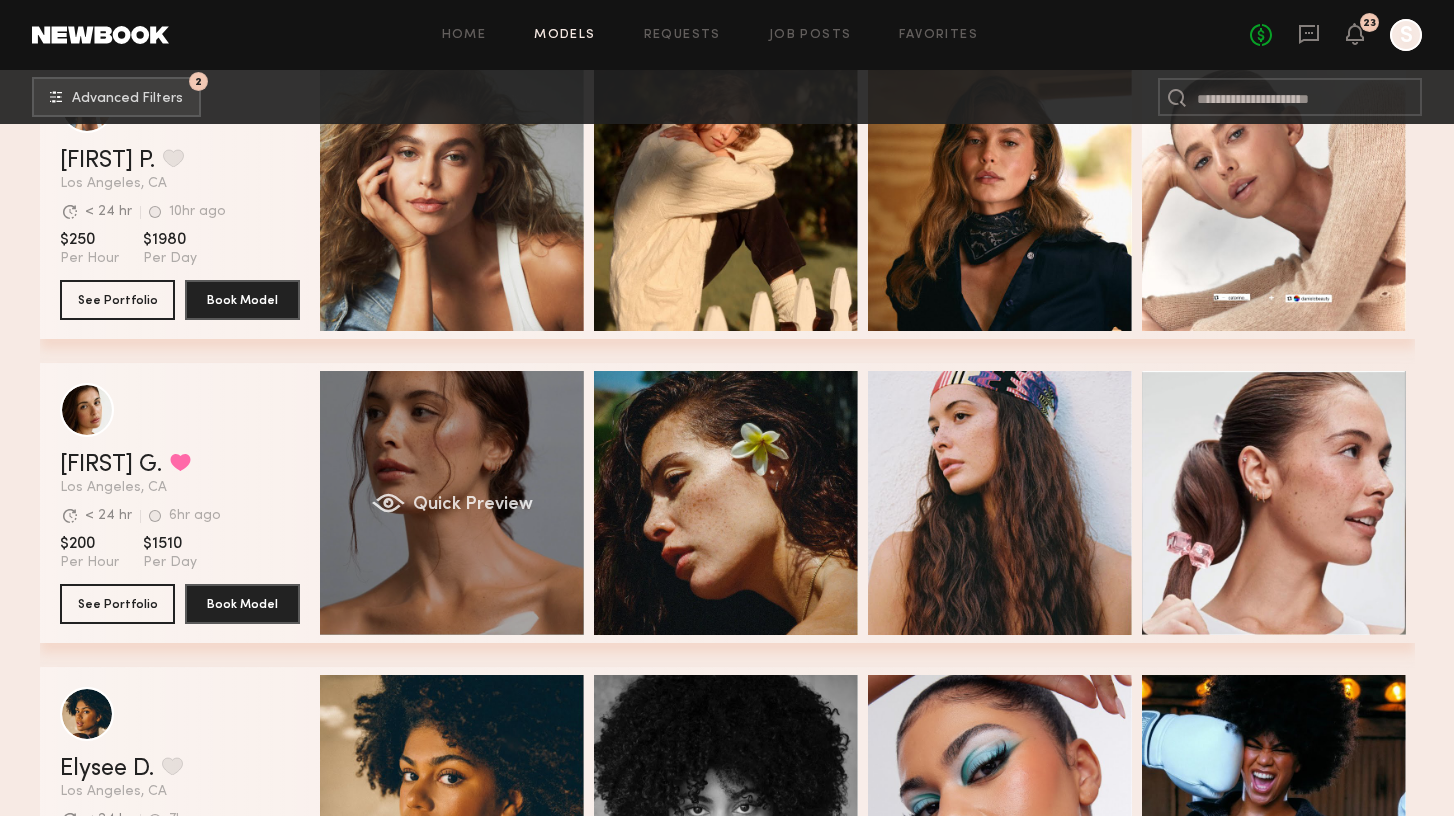 click 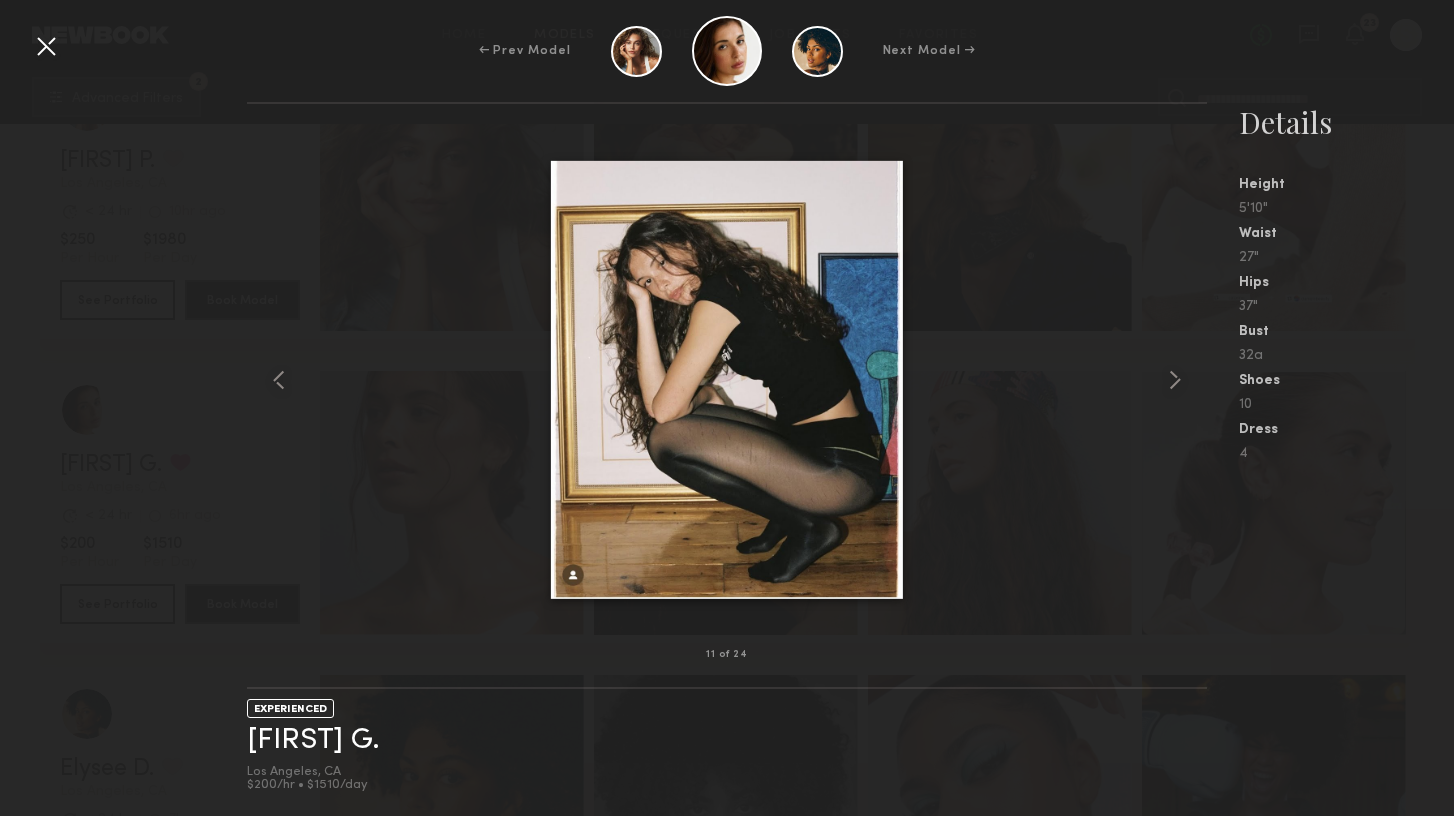 click at bounding box center [46, 46] 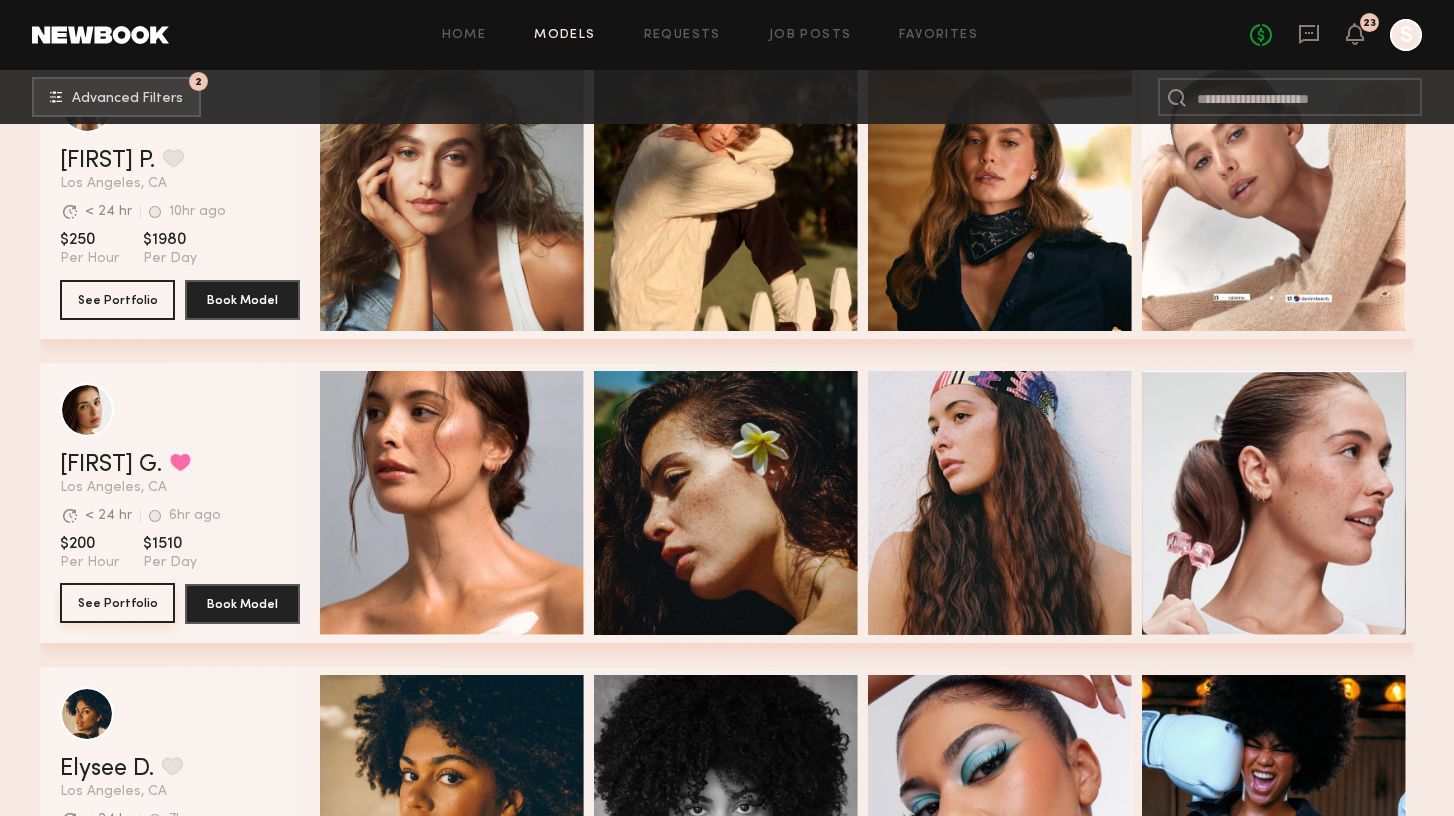 click on "See Portfolio" 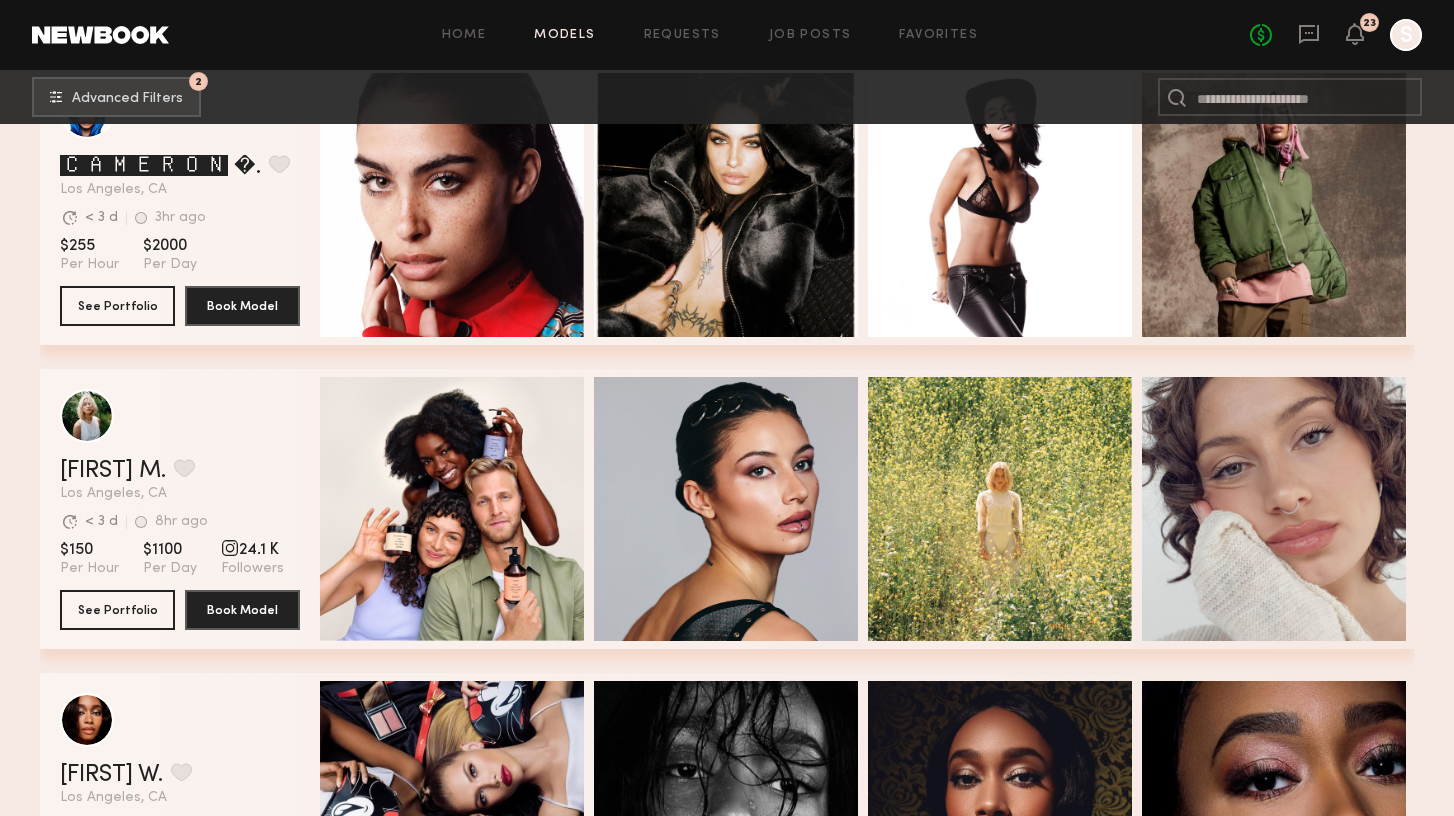 scroll, scrollTop: 9111, scrollLeft: 0, axis: vertical 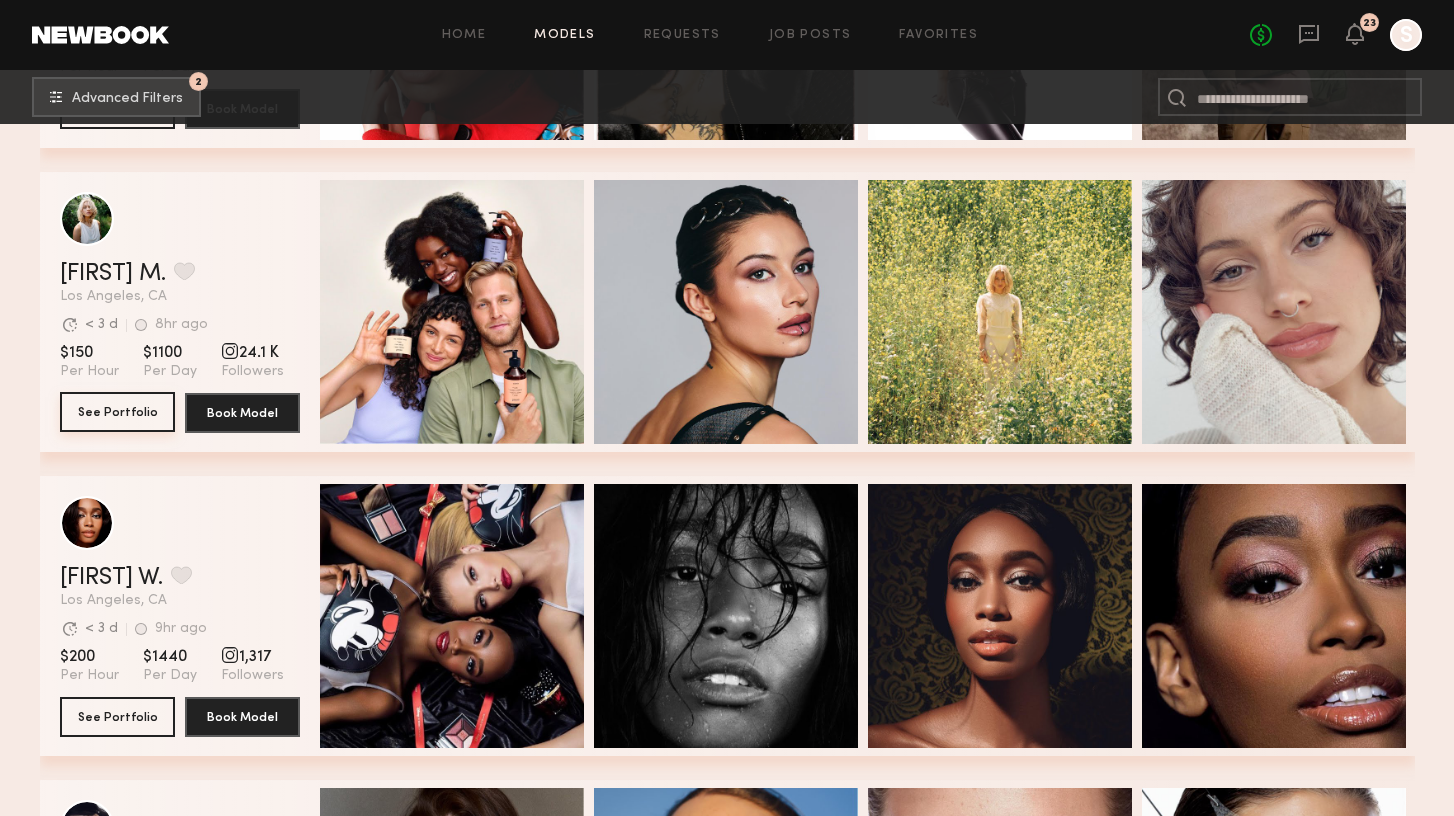 click on "See Portfolio" 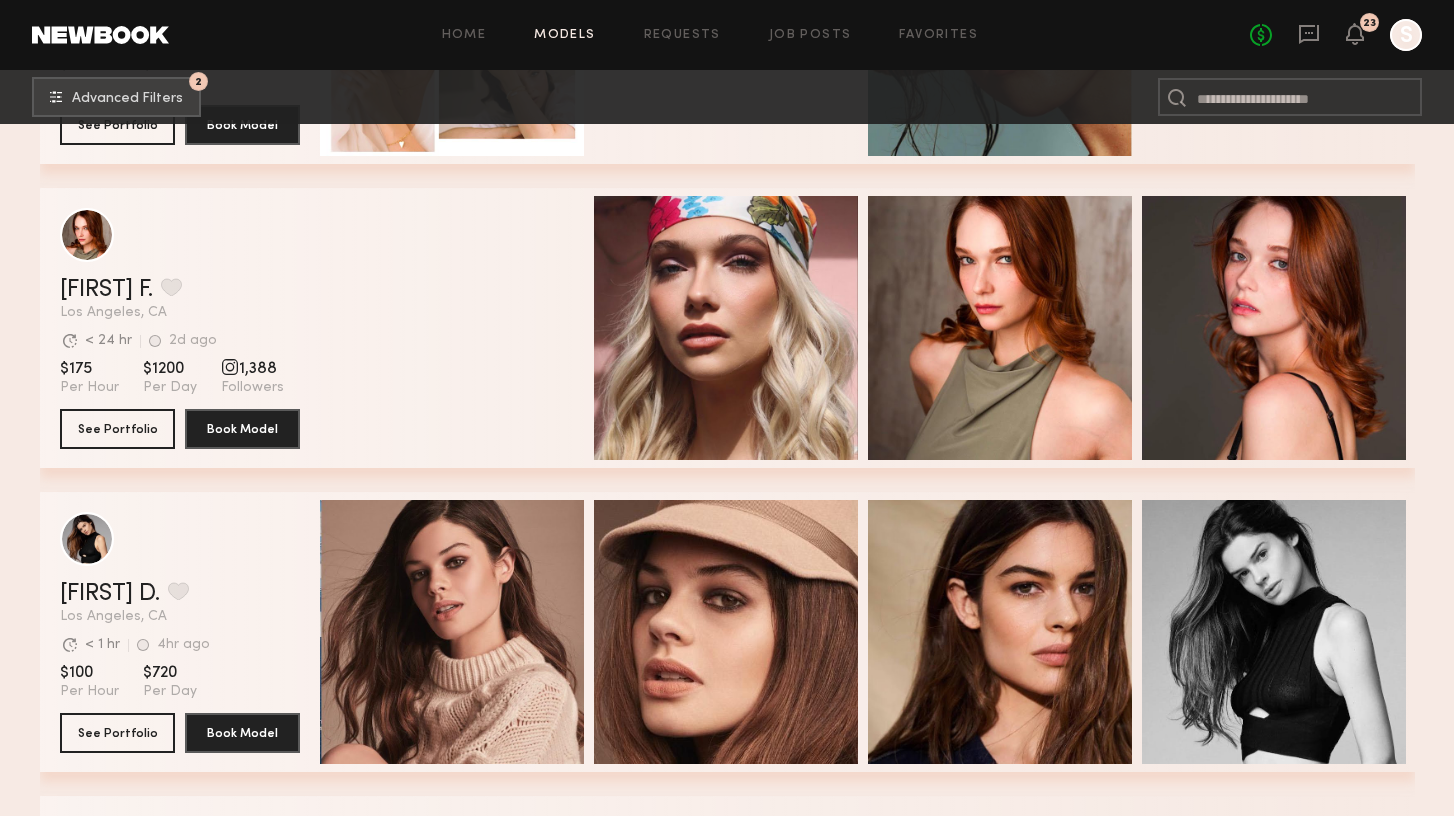 scroll, scrollTop: 13148, scrollLeft: 0, axis: vertical 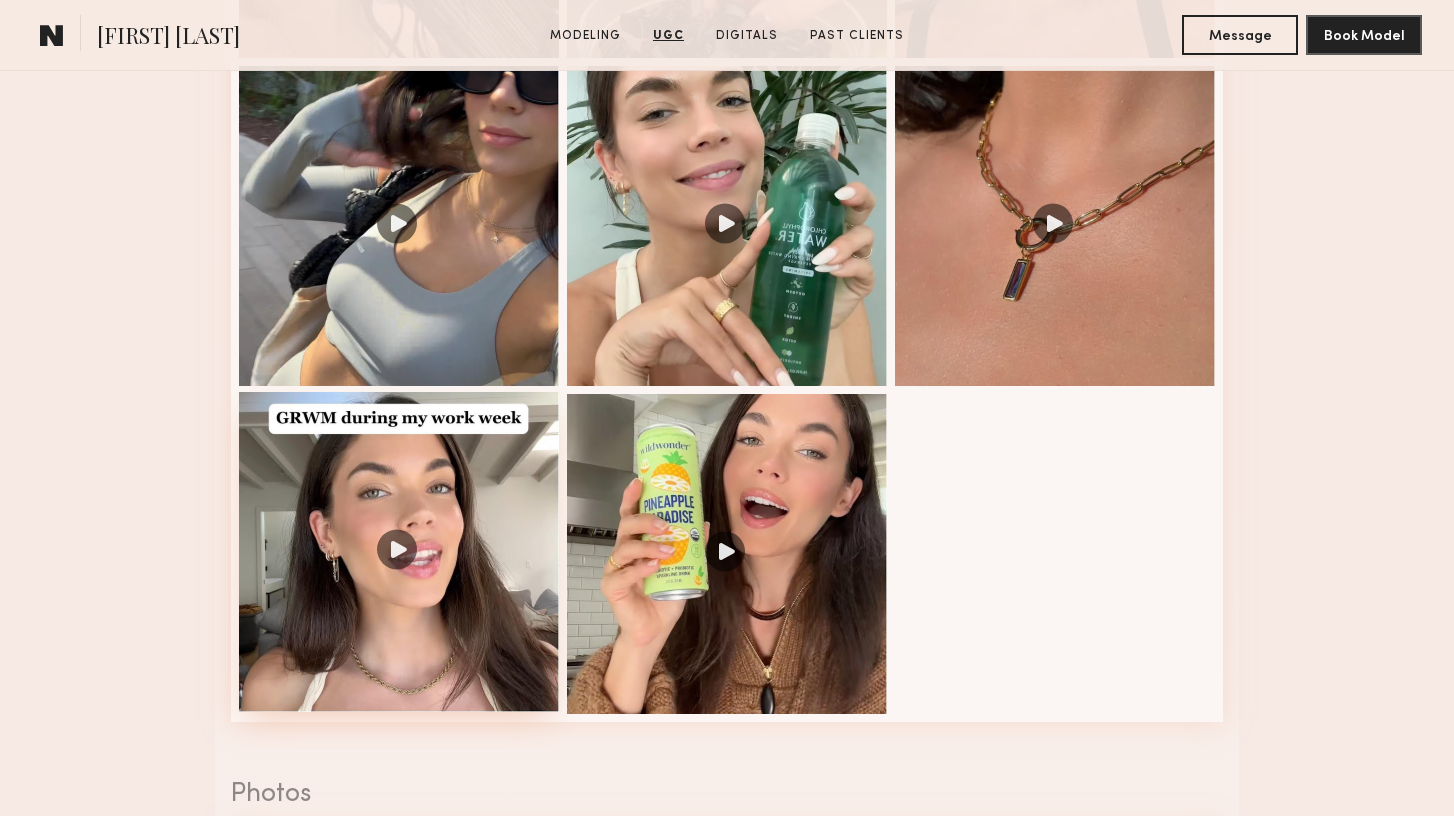 click at bounding box center [399, 552] 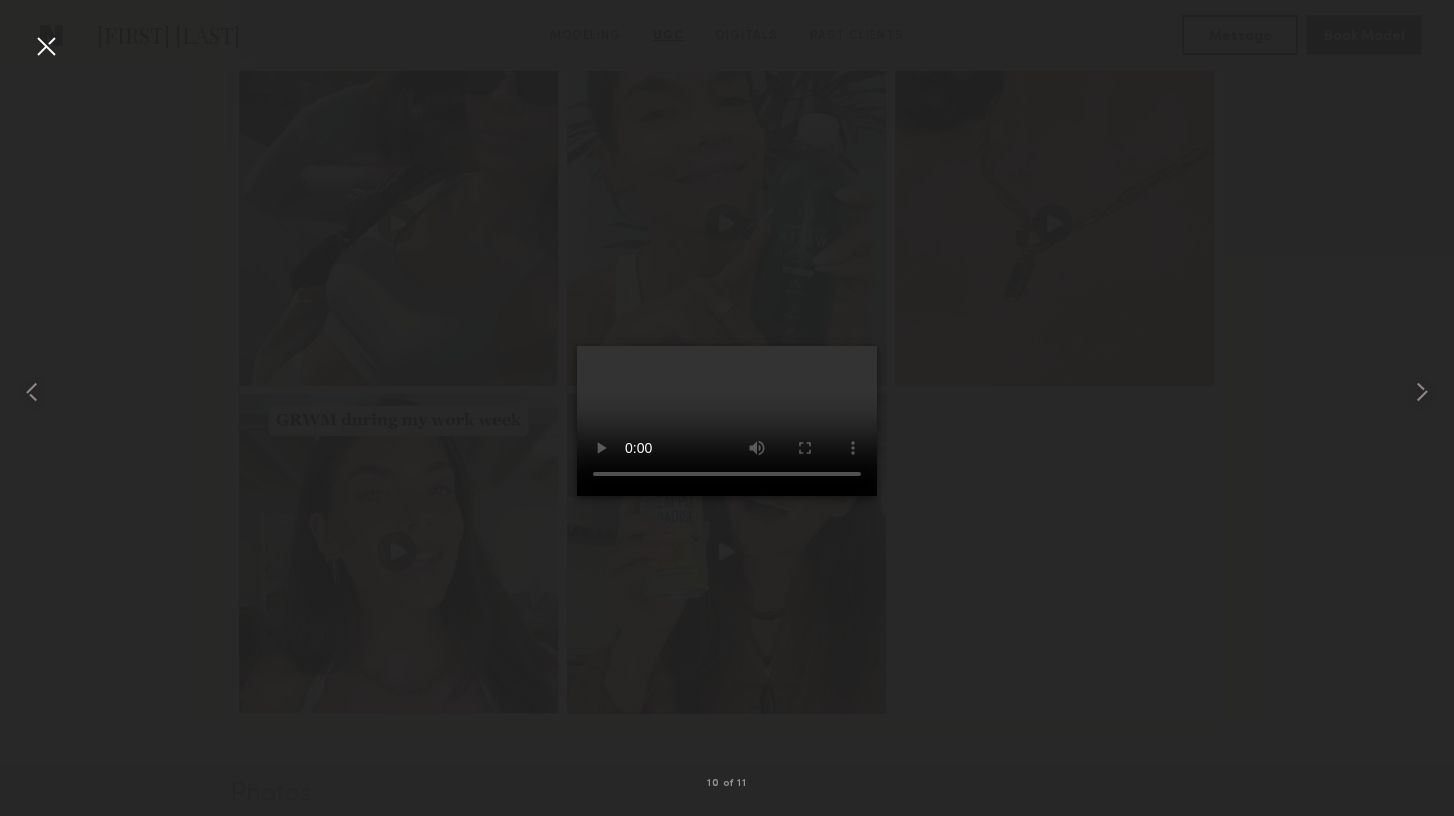 type 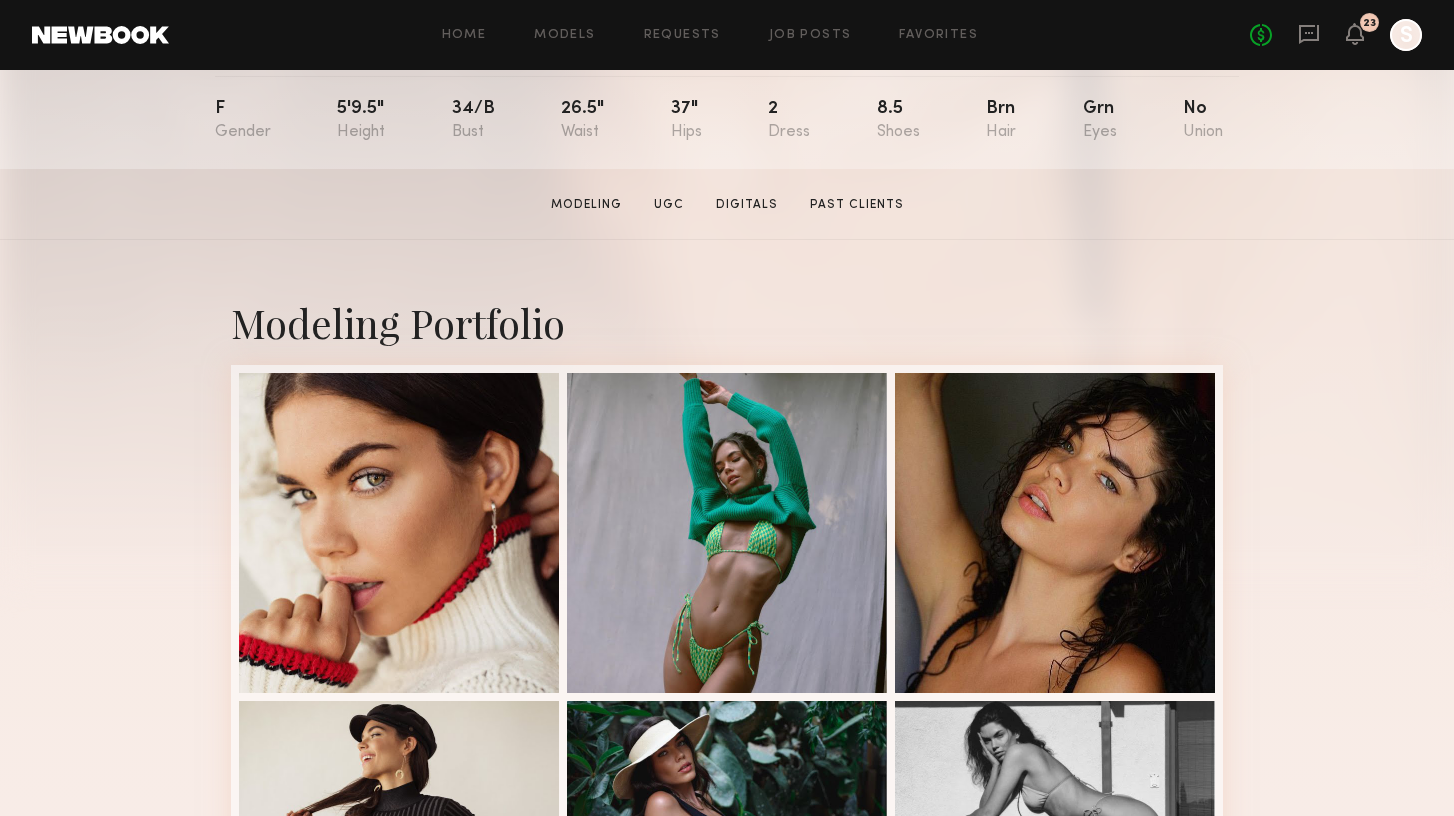 scroll, scrollTop: 220, scrollLeft: 0, axis: vertical 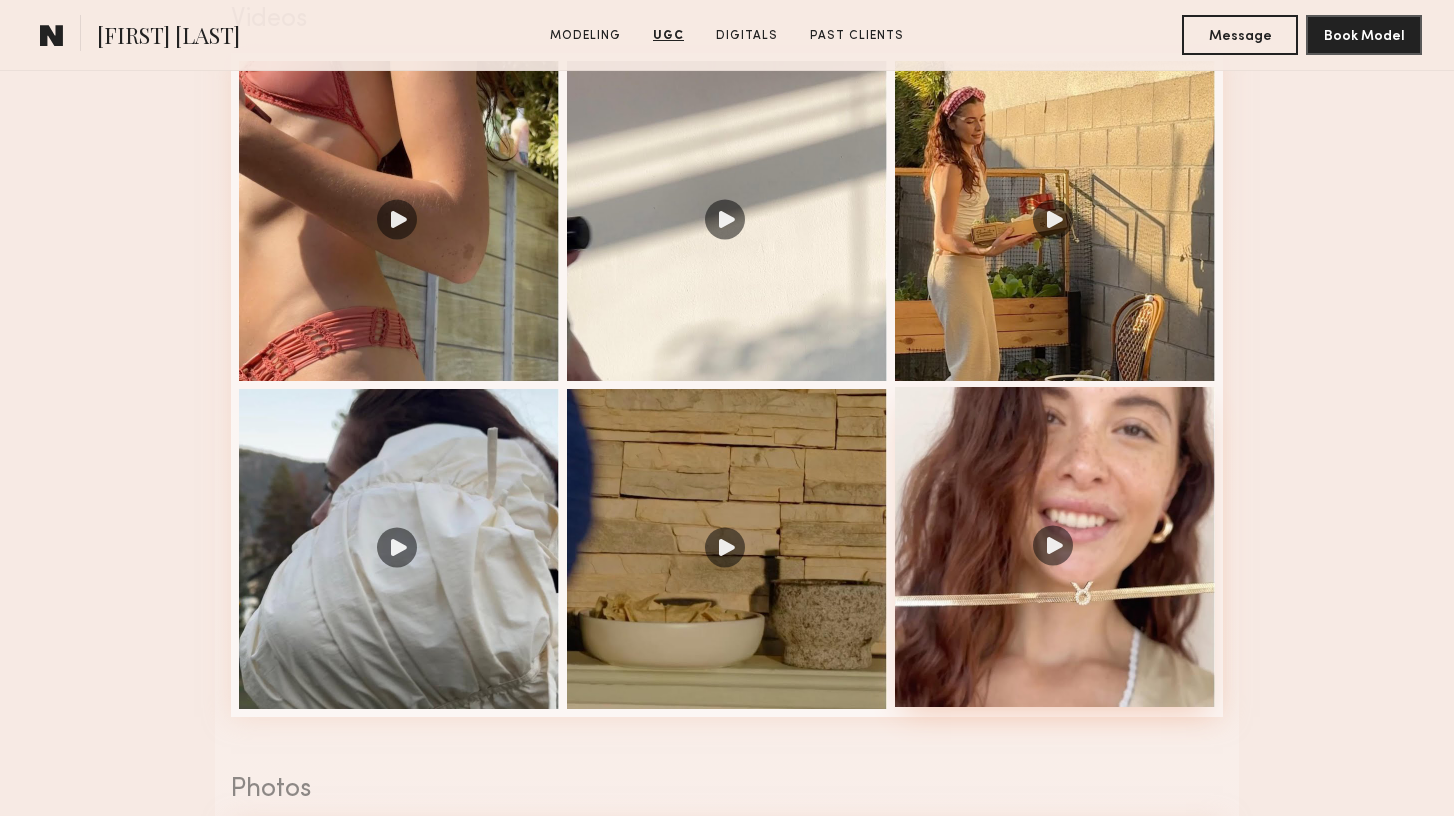 click at bounding box center [1055, 547] 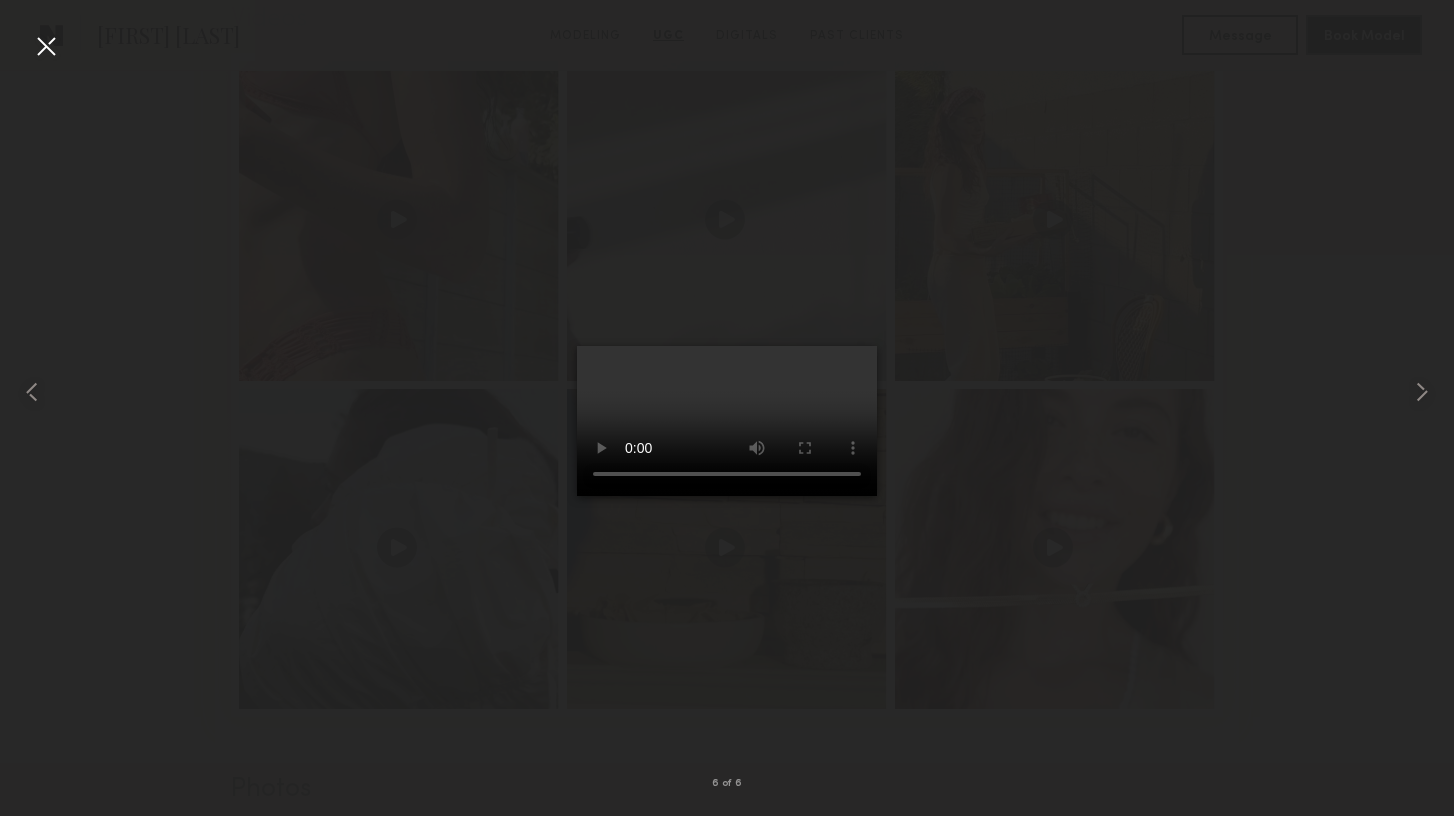 click at bounding box center [46, 46] 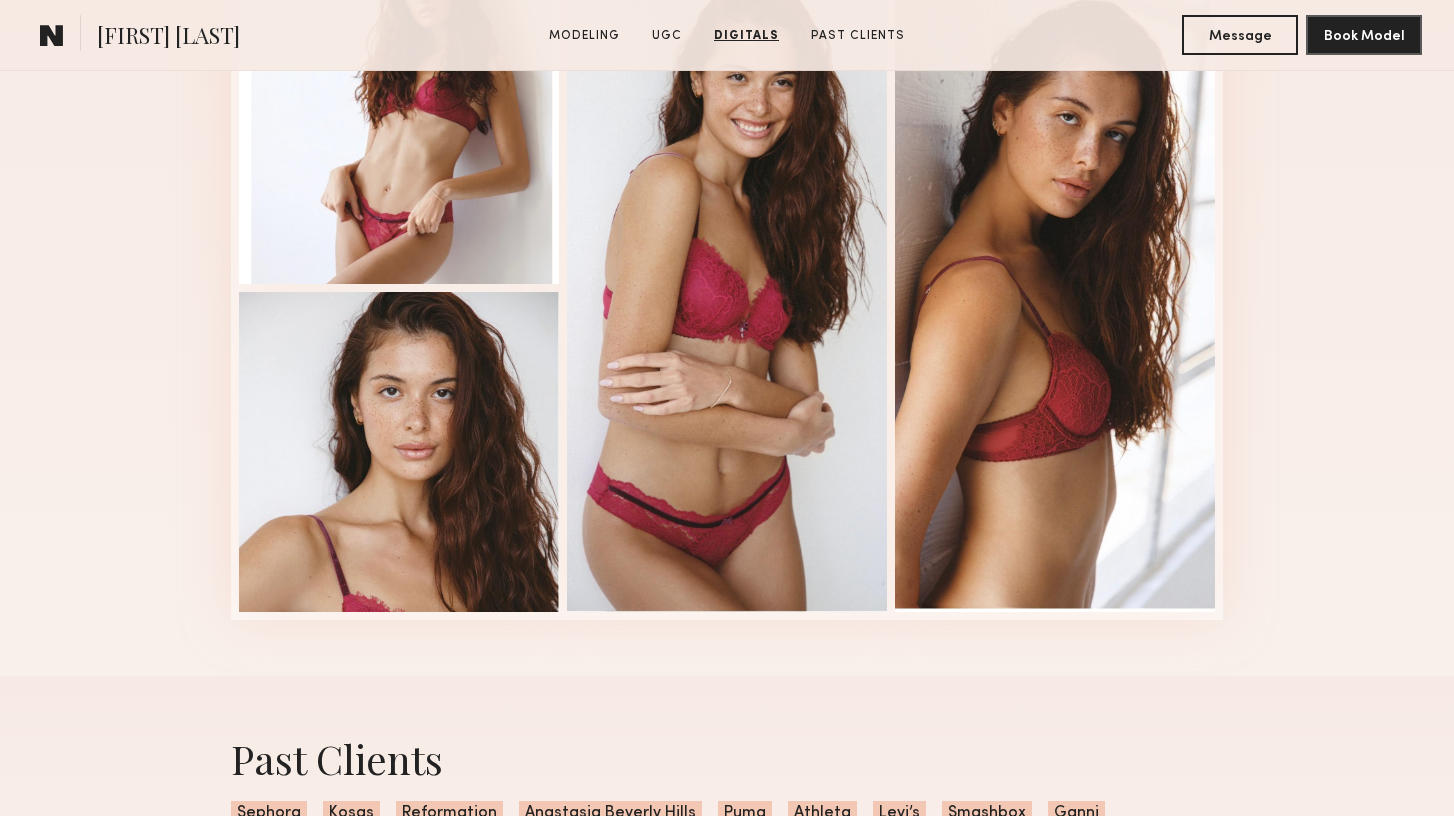 scroll, scrollTop: 3503, scrollLeft: 0, axis: vertical 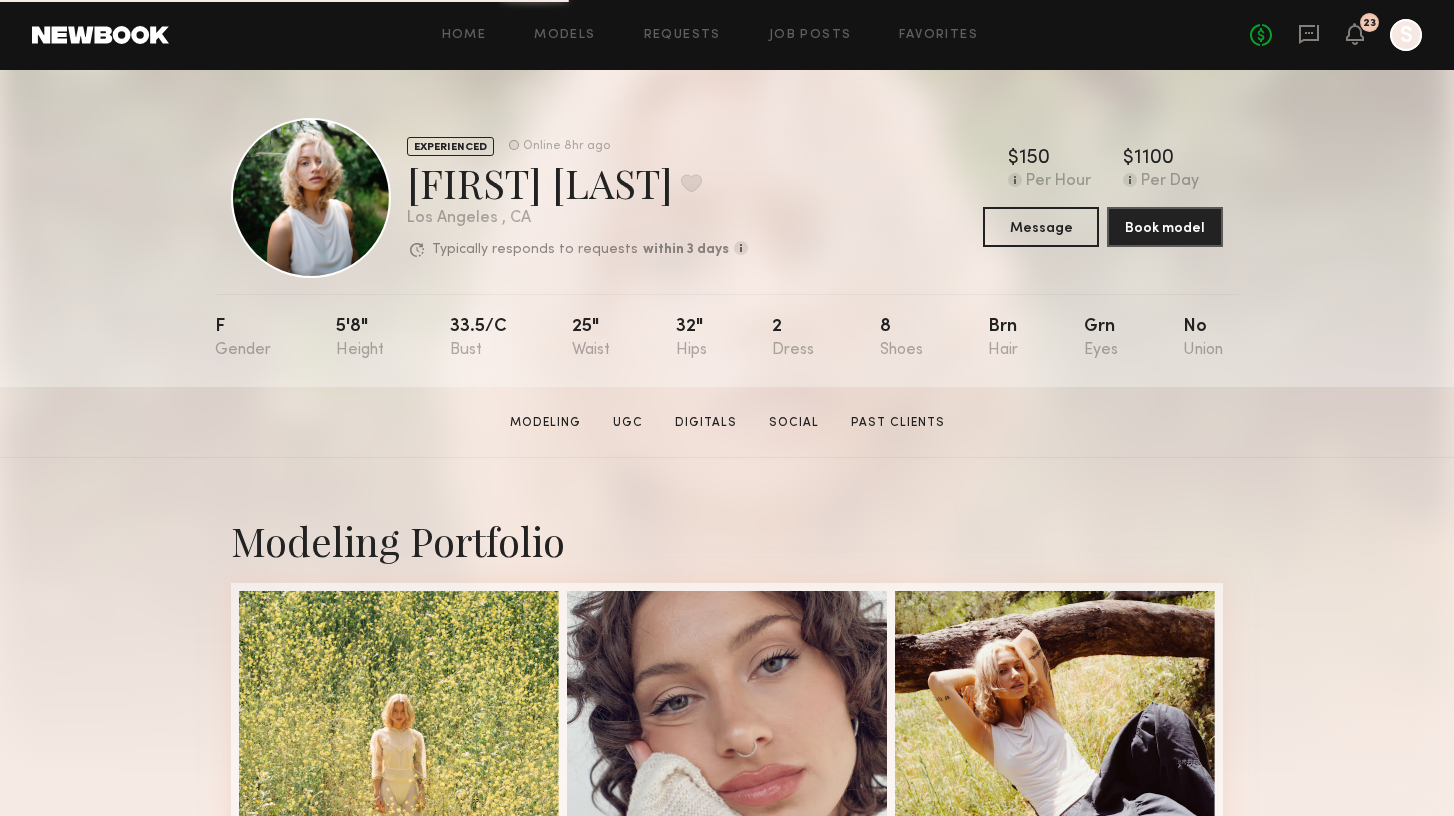 click on "Foster M.  Modeling   UGC   Digitals   Social   Past Clients   Message   Book Model" 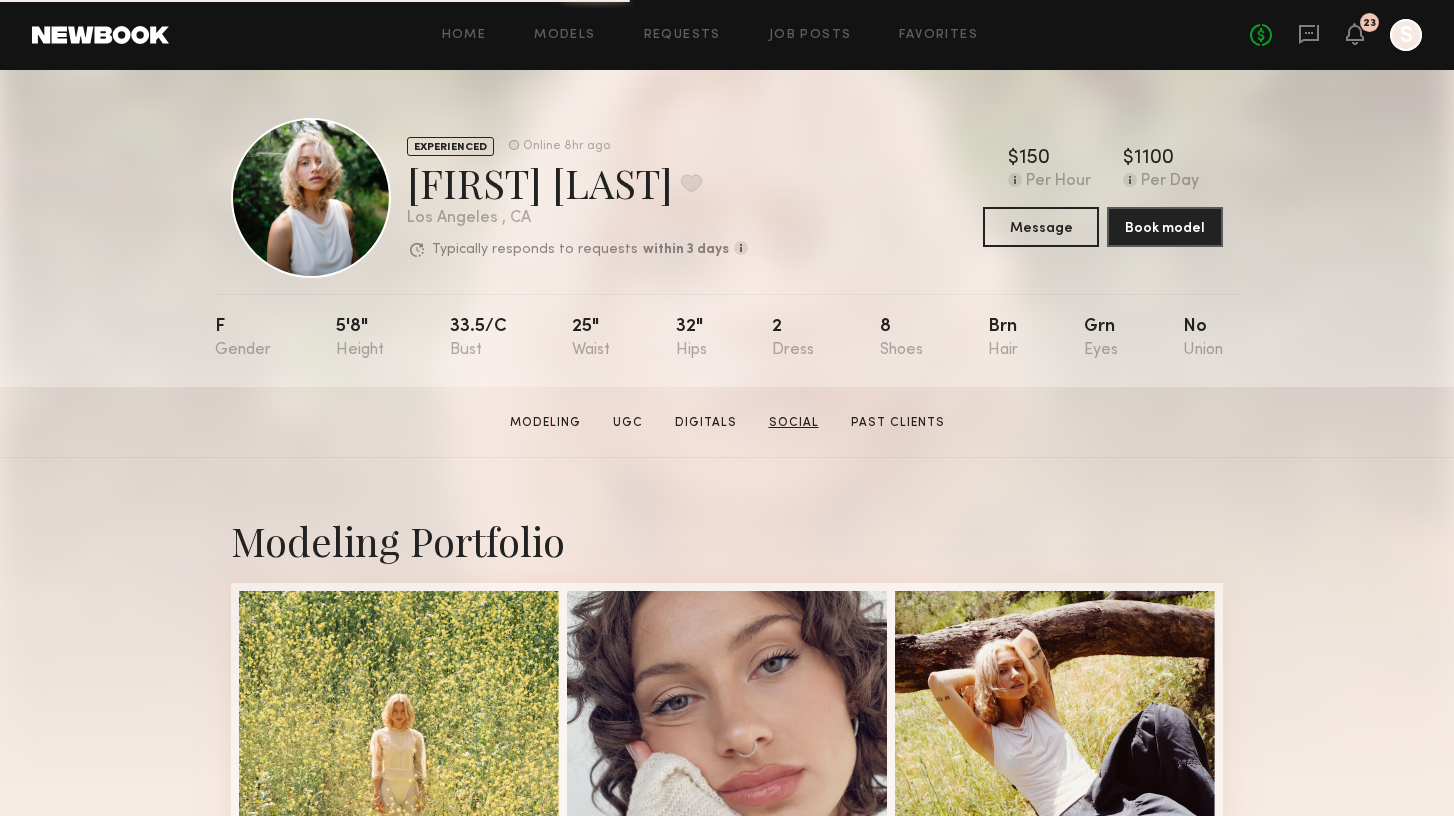click on "Social" 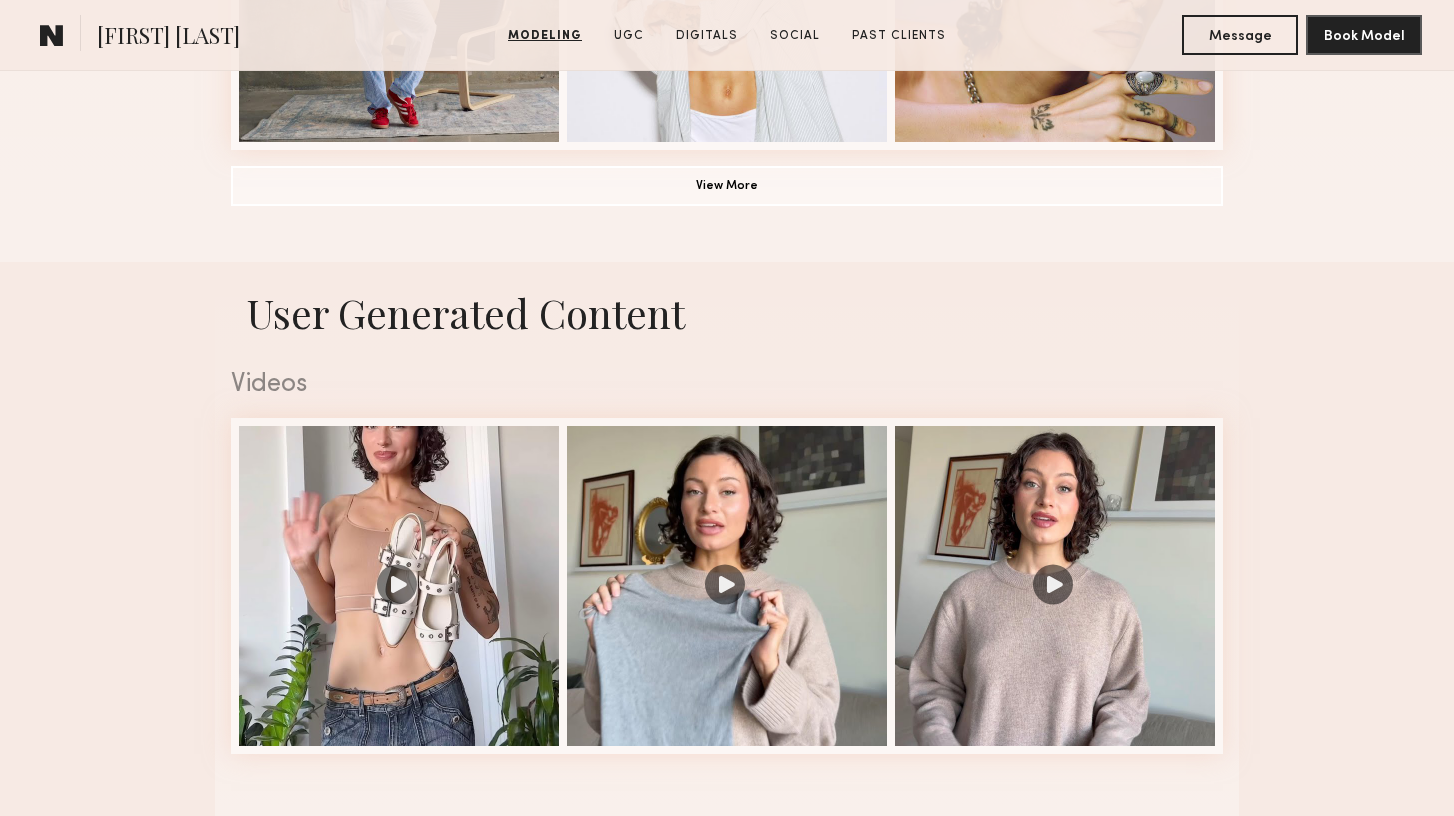 scroll, scrollTop: 1781, scrollLeft: 0, axis: vertical 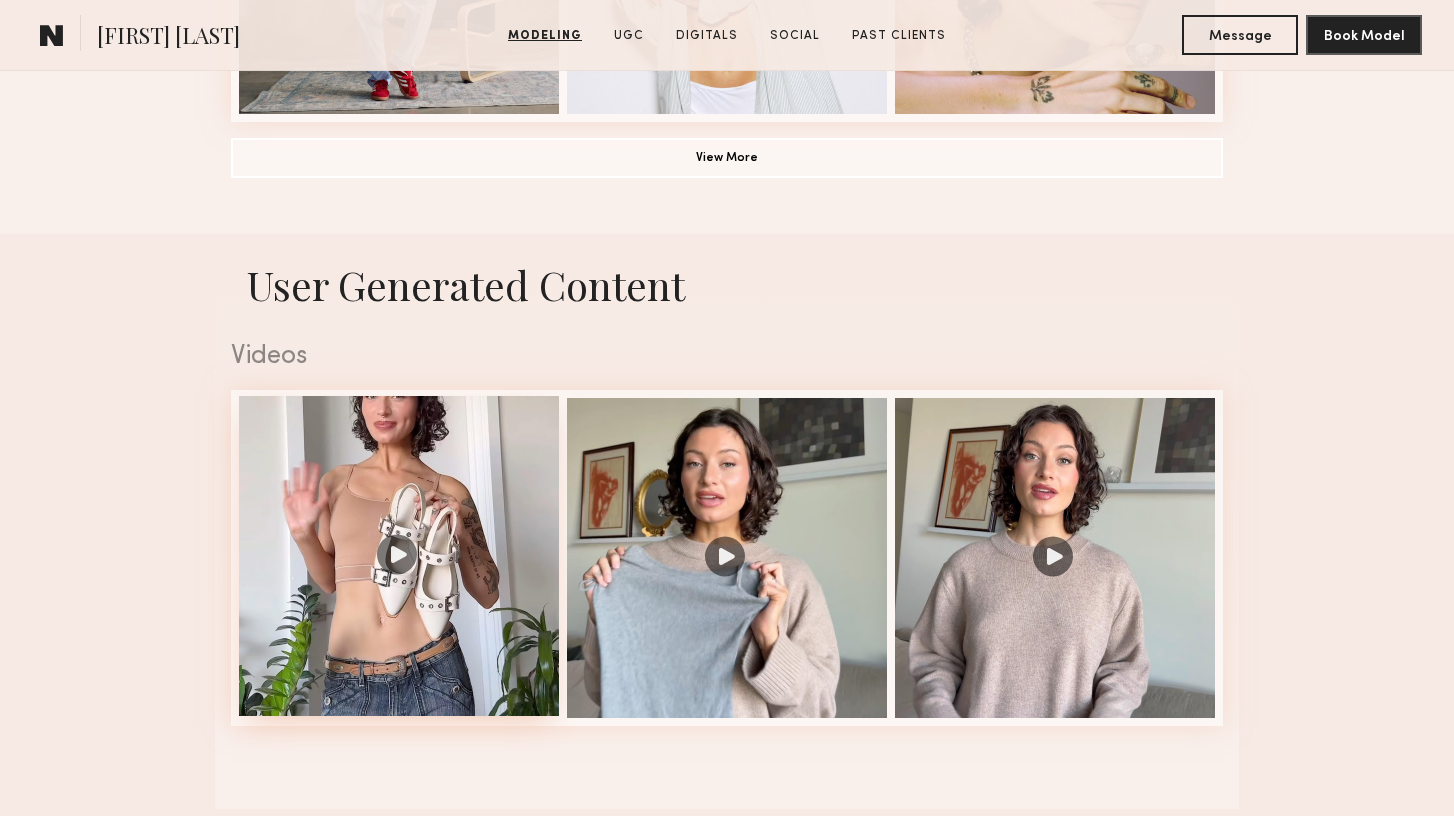 click at bounding box center [399, 556] 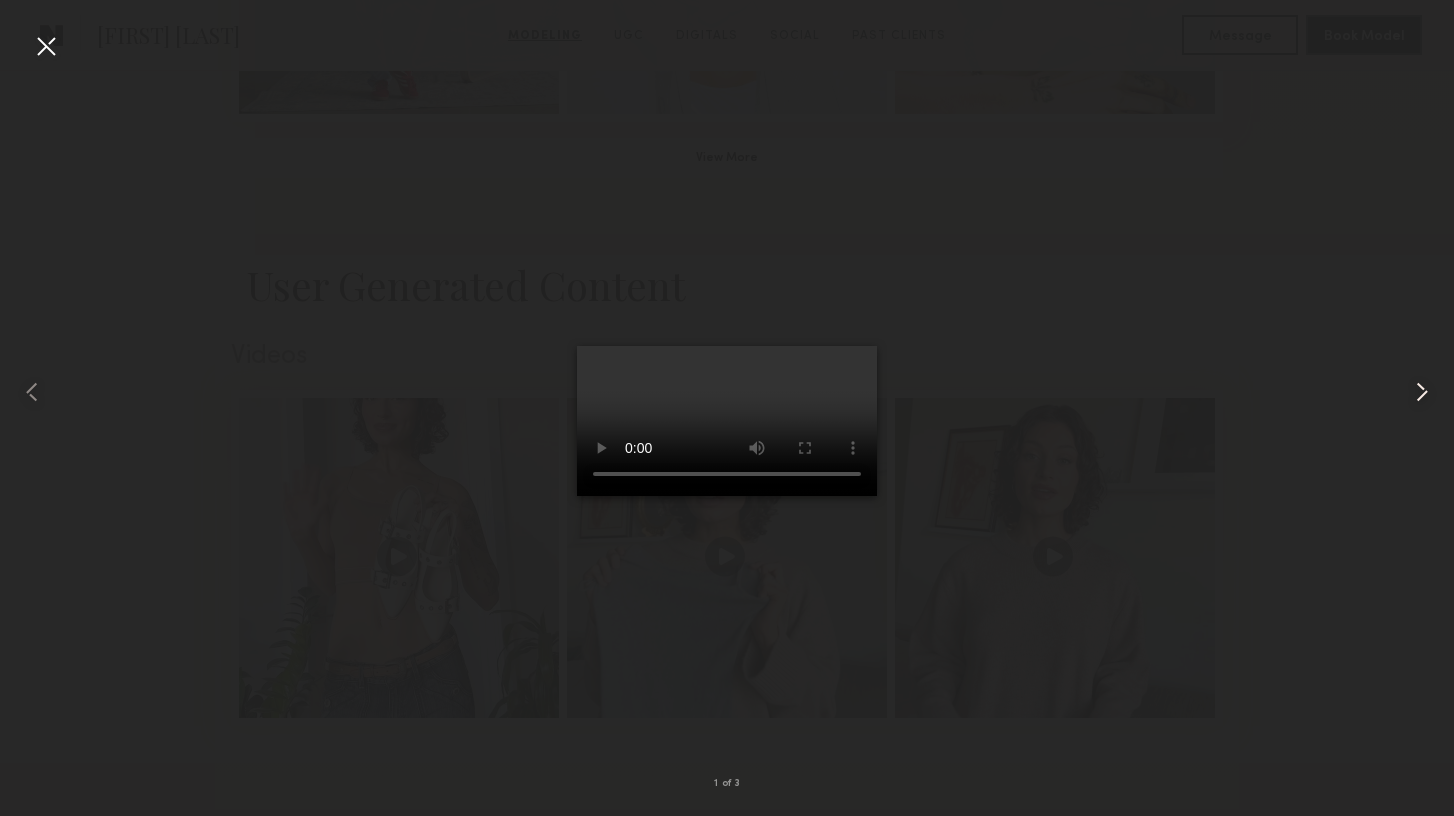 click at bounding box center [1422, 392] 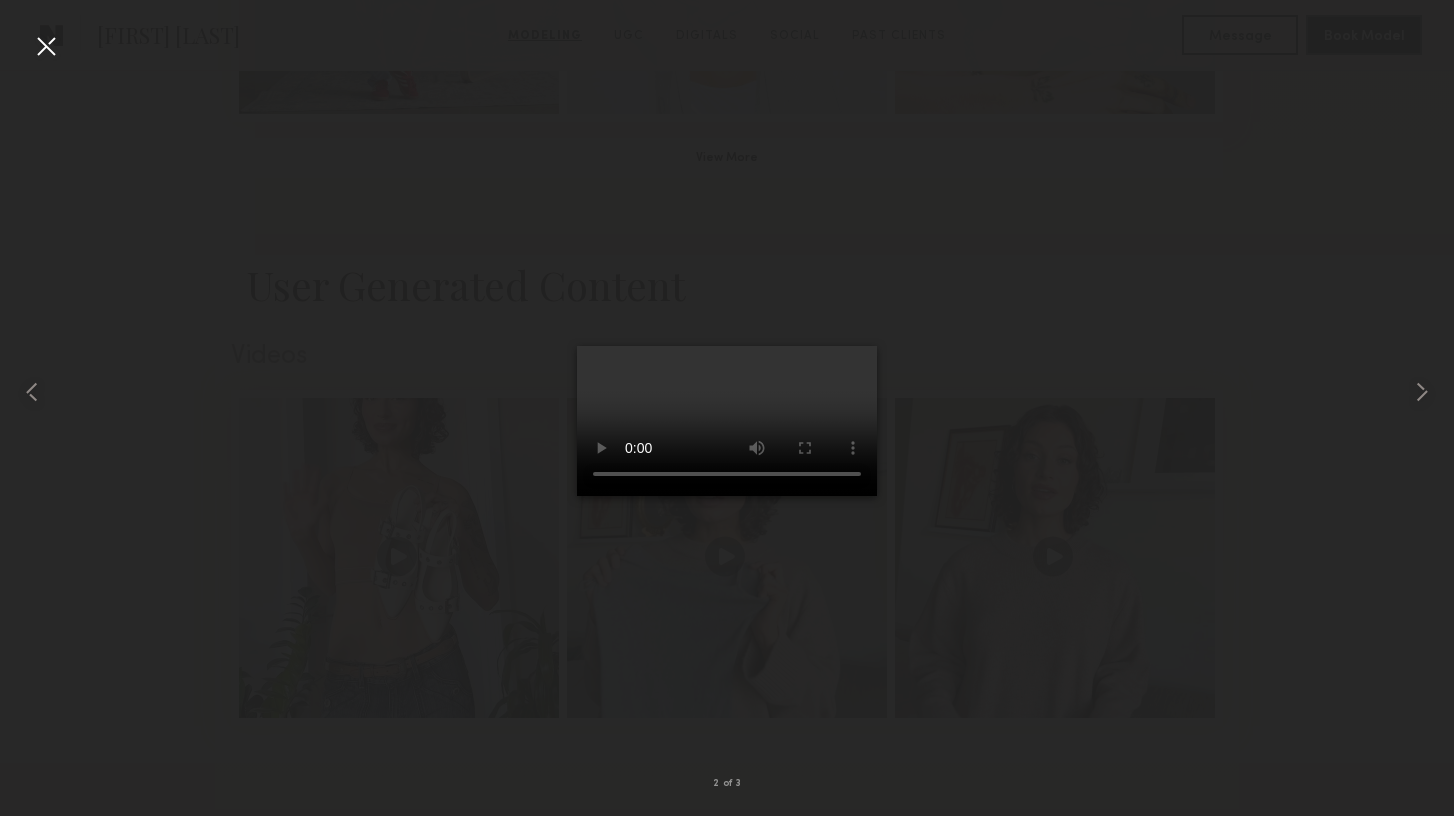click at bounding box center [46, 46] 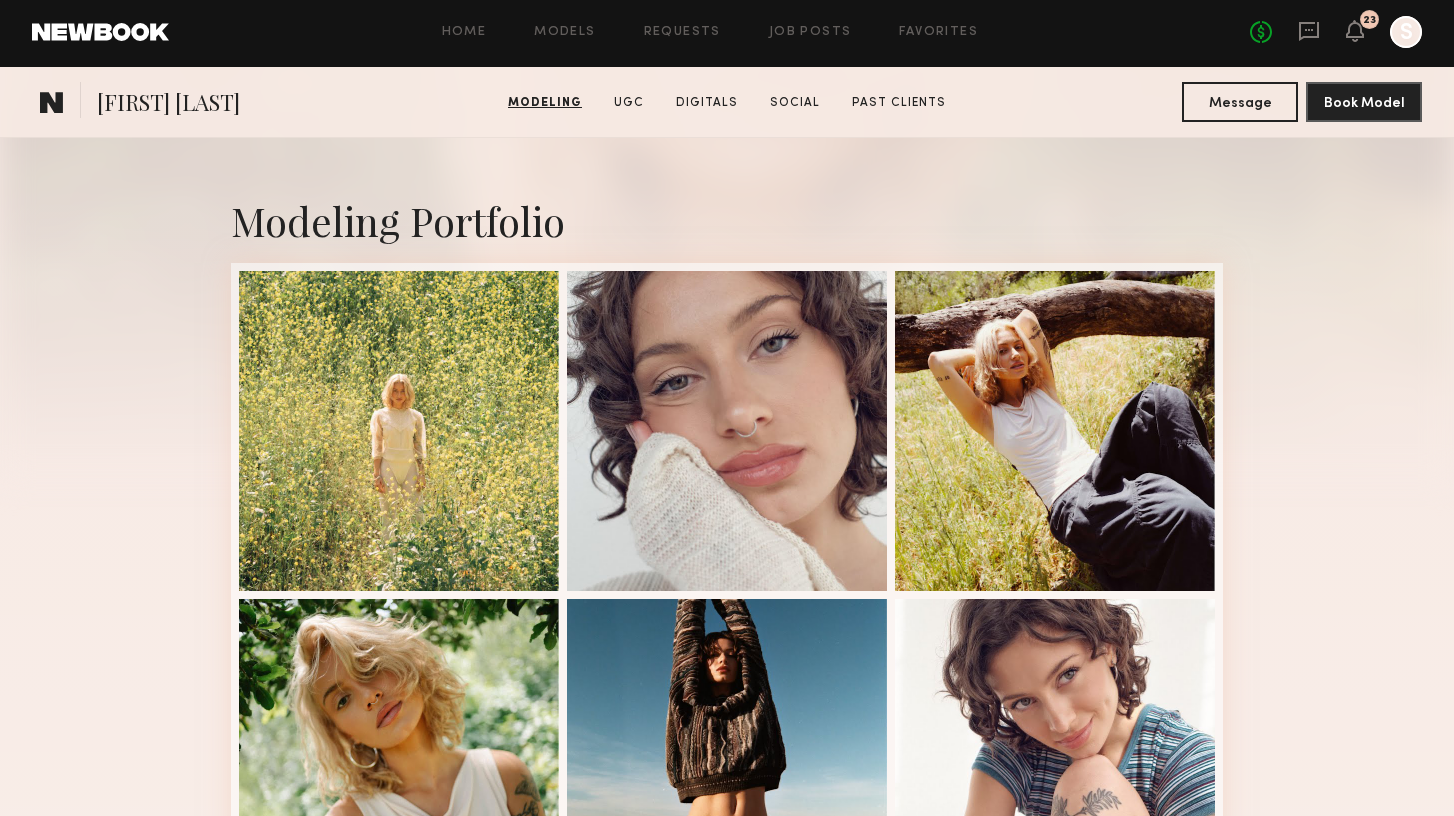 scroll, scrollTop: 319, scrollLeft: 0, axis: vertical 